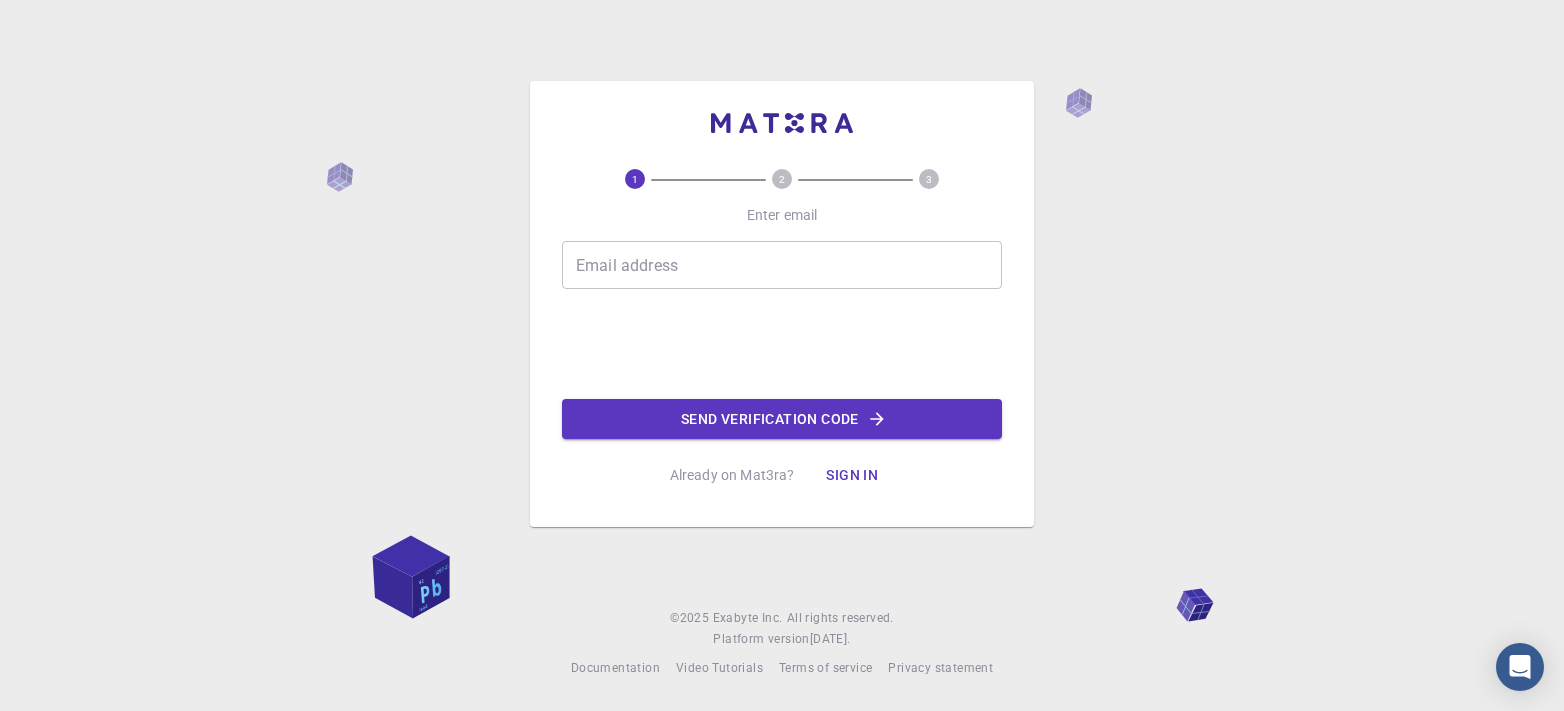 scroll, scrollTop: 0, scrollLeft: 0, axis: both 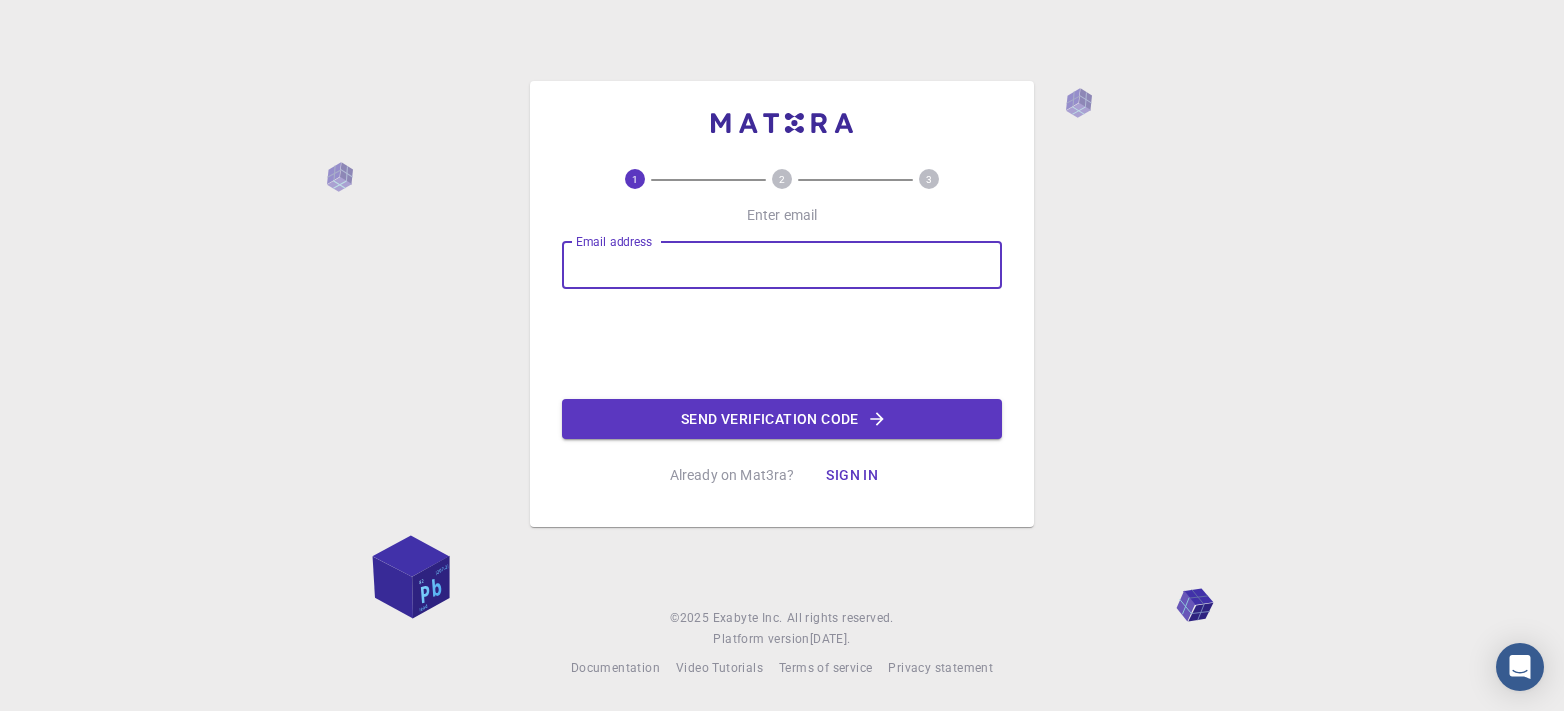 click on "Email address" at bounding box center [782, 265] 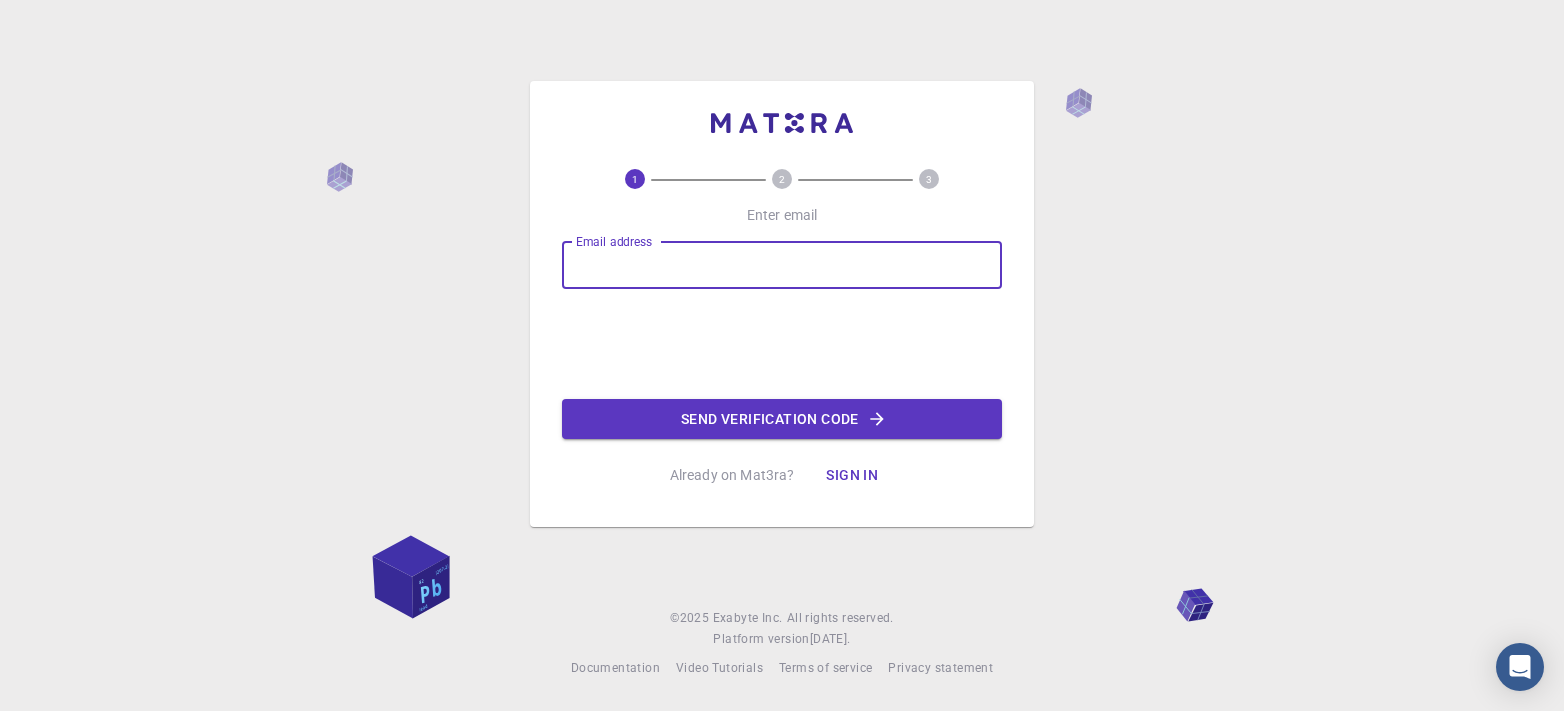 type on "[EMAIL_ADDRESS][DOMAIN_NAME]" 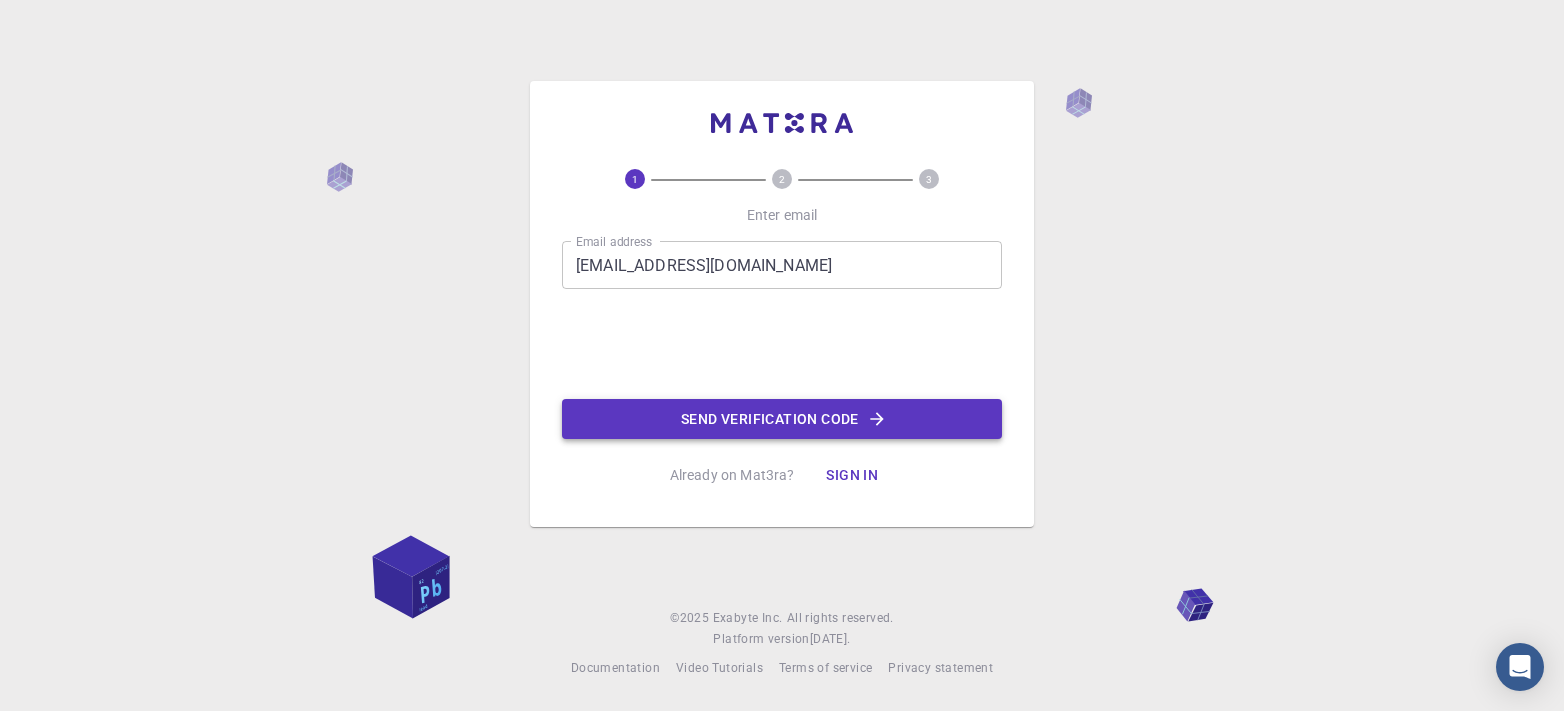 click on "Send verification code" 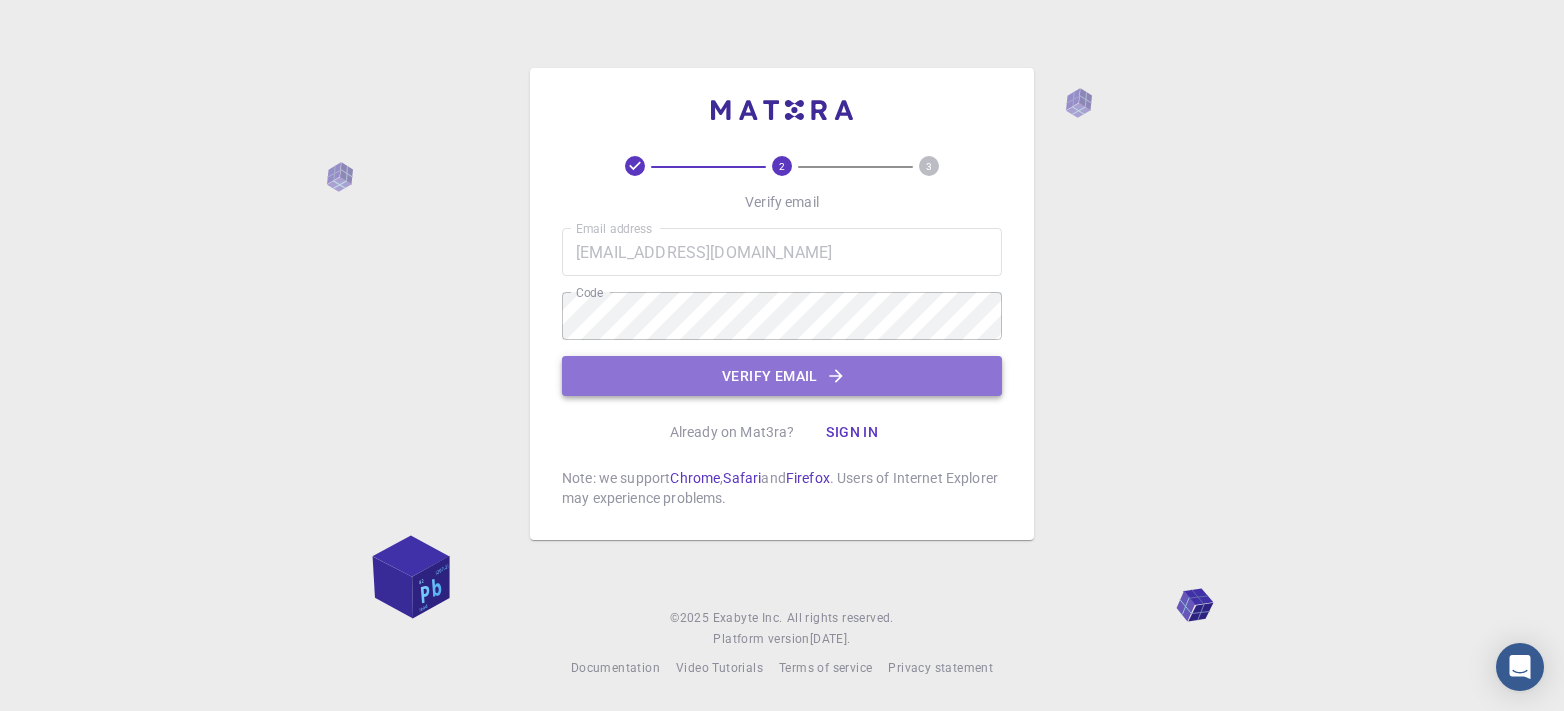 click on "Verify email" 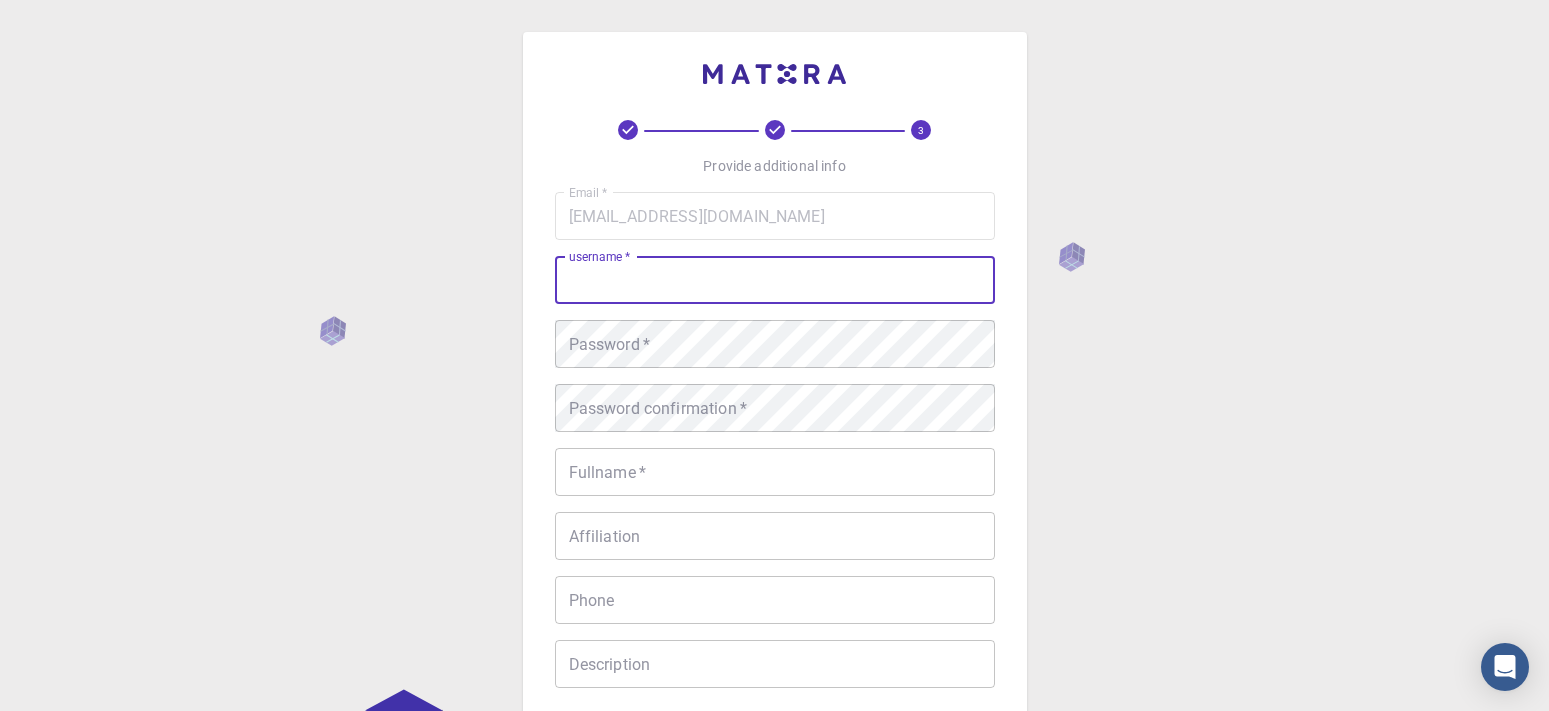 click on "username   *" at bounding box center (775, 280) 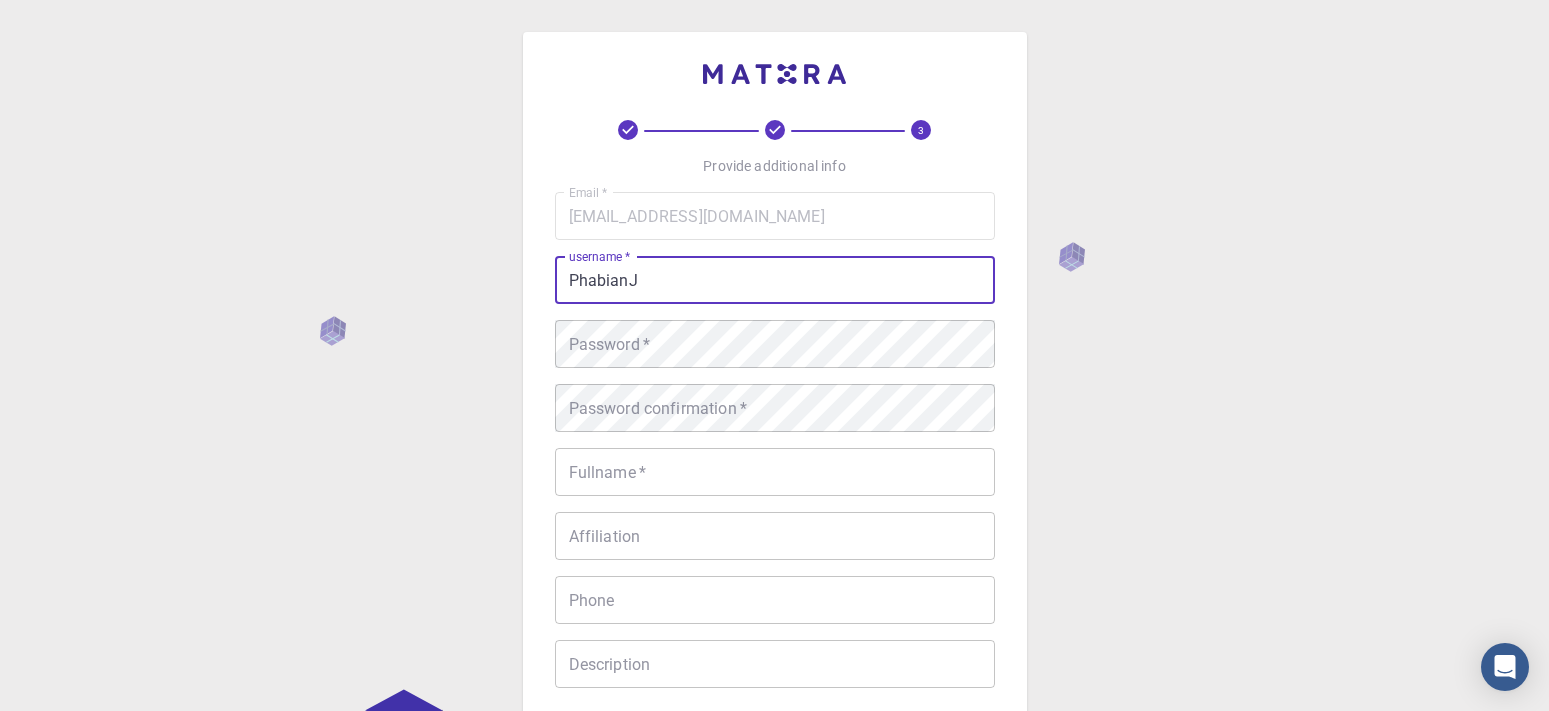 type on "PhabianJ" 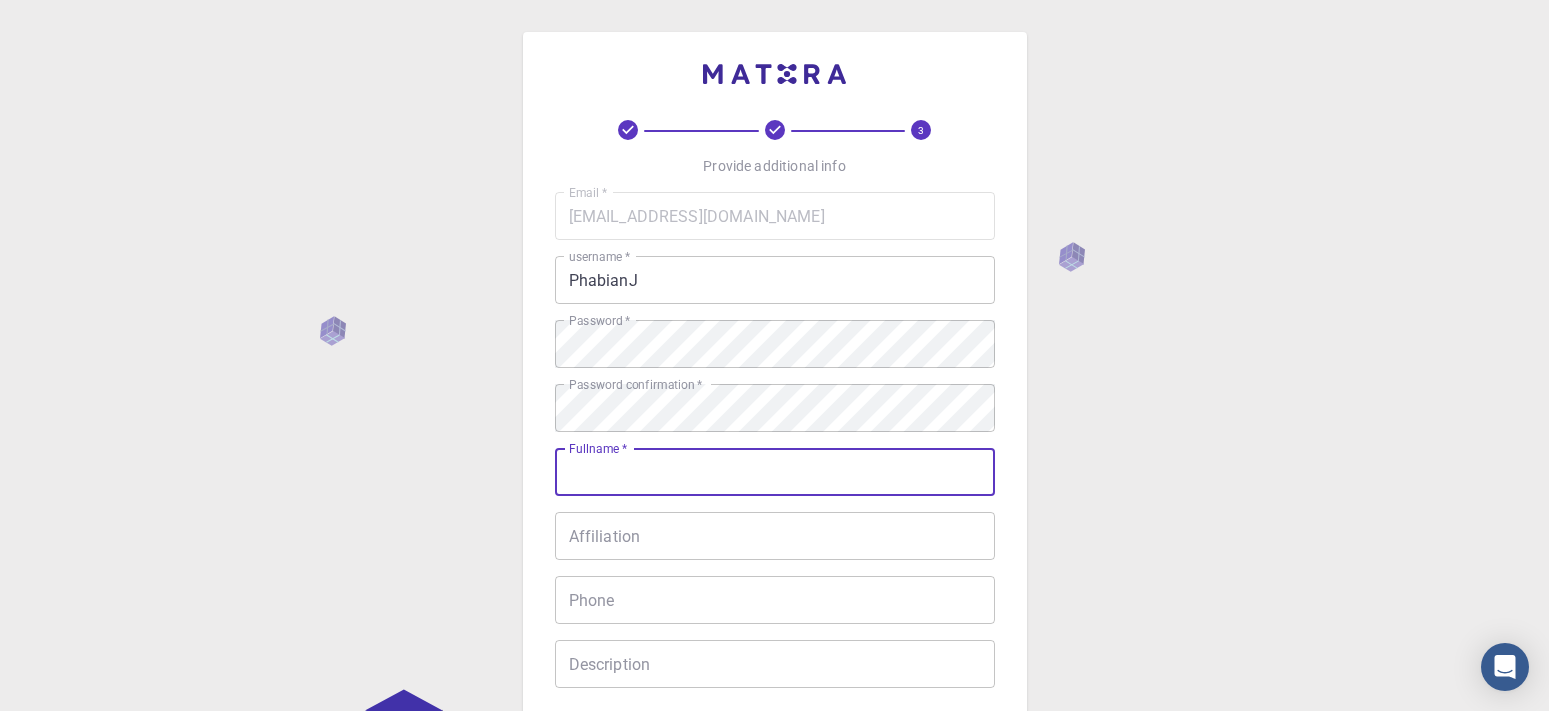 click on "Fullname   *" at bounding box center [775, 472] 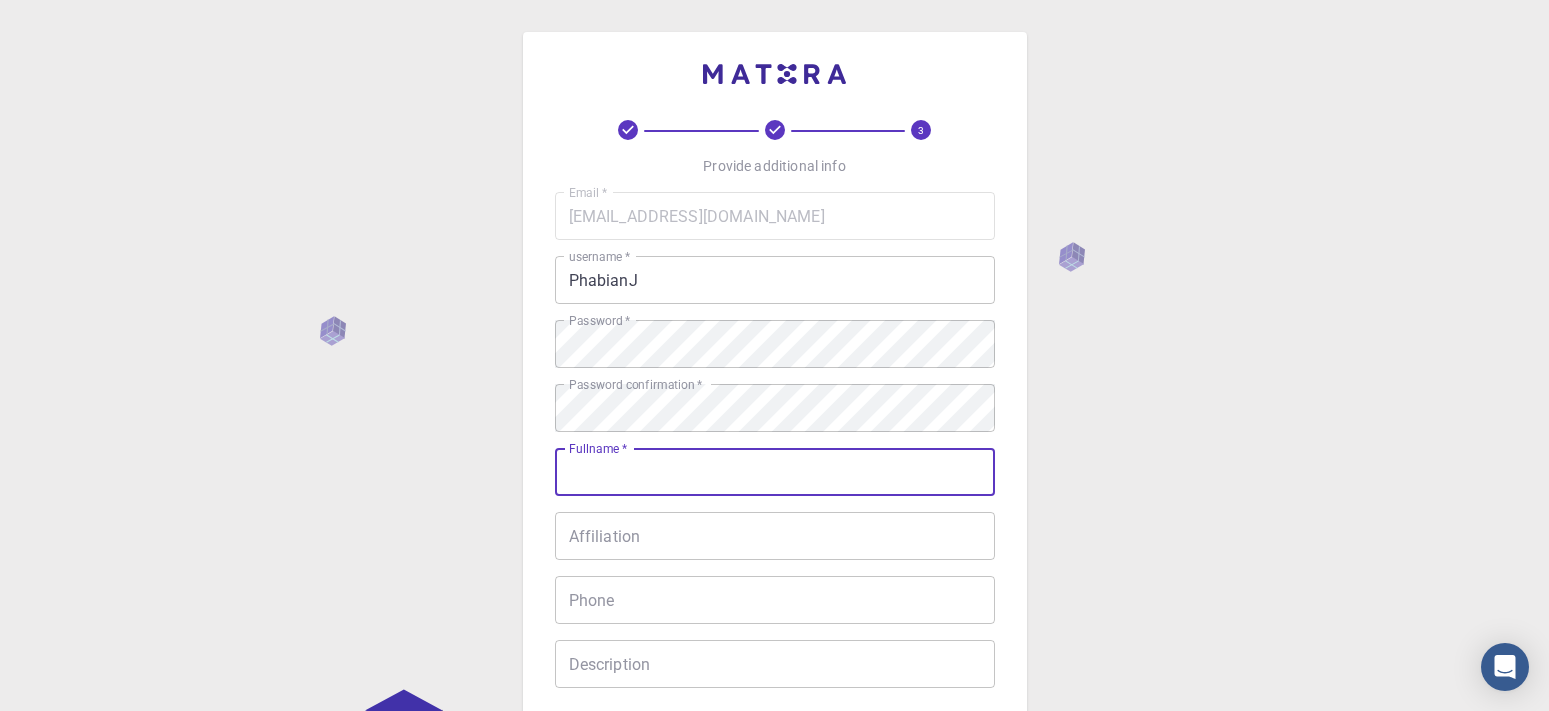 type on "Phabian [PERSON_NAME]" 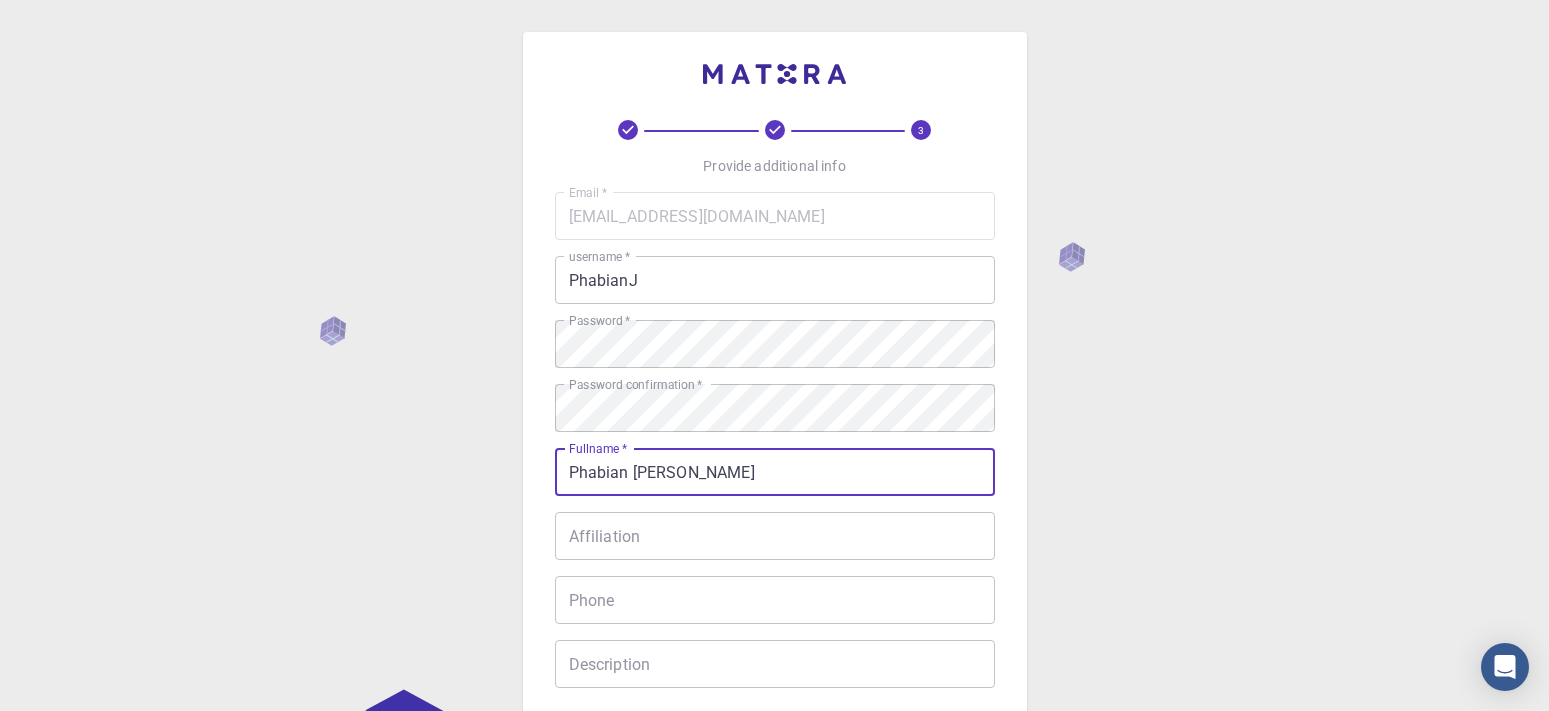 type on "0724799094" 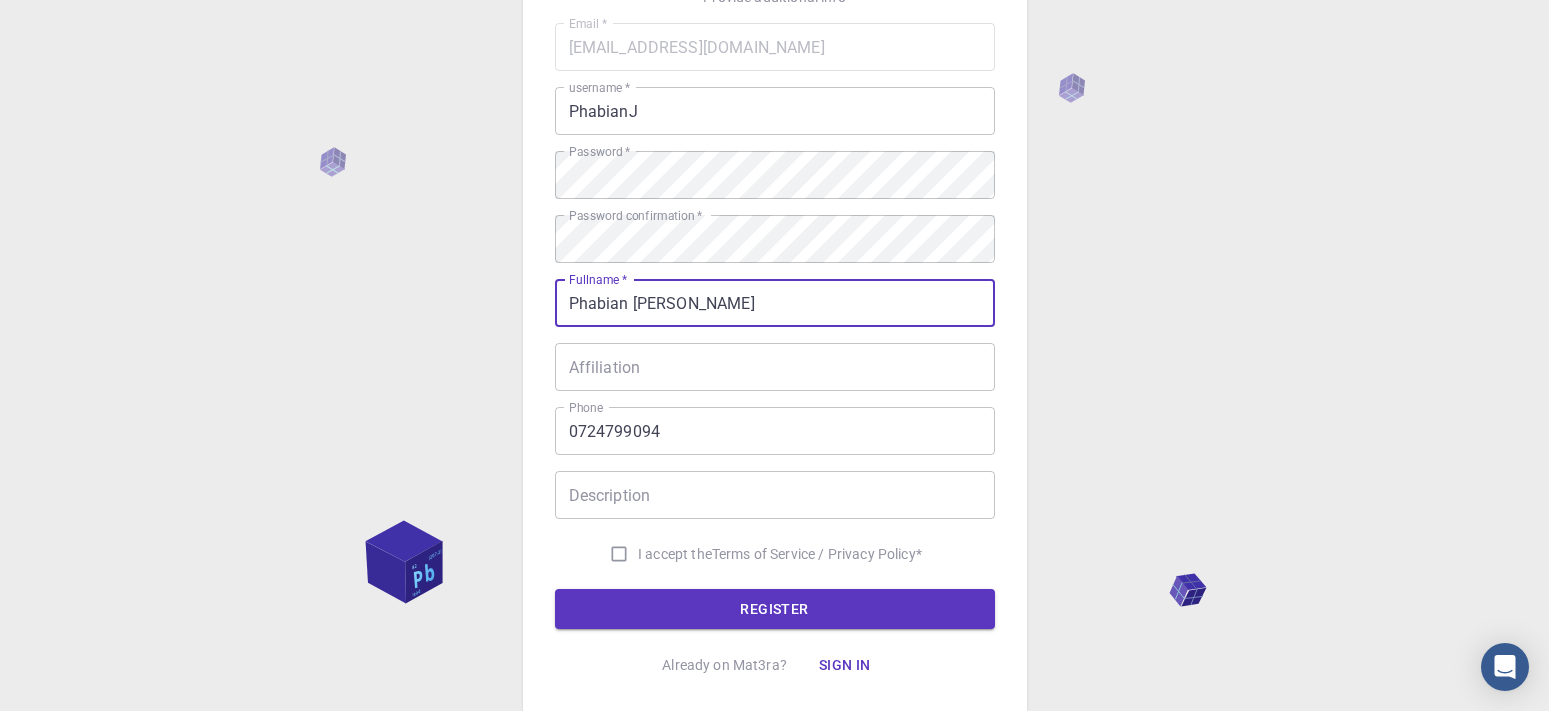 scroll, scrollTop: 200, scrollLeft: 0, axis: vertical 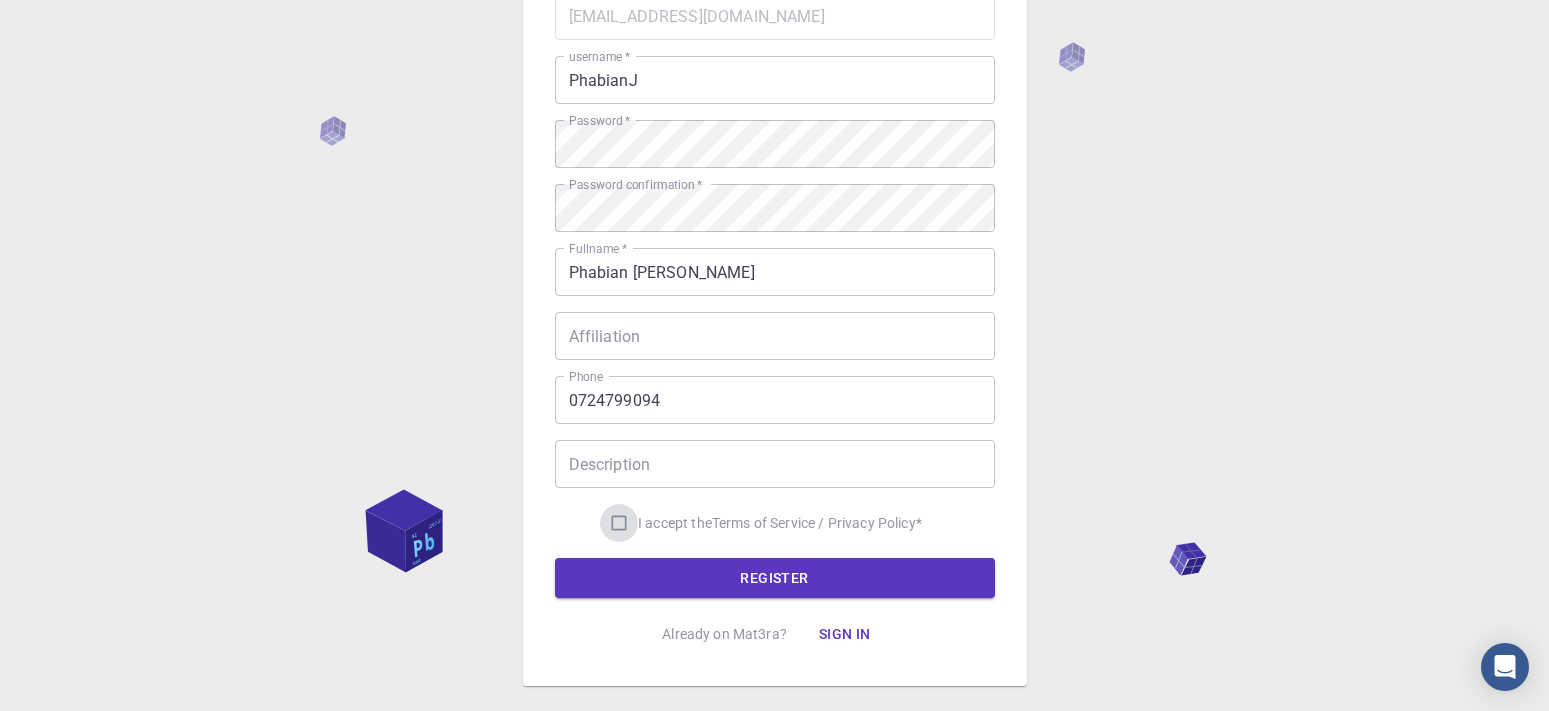 click on "I accept the  Terms of Service / Privacy Policy  *" at bounding box center (619, 523) 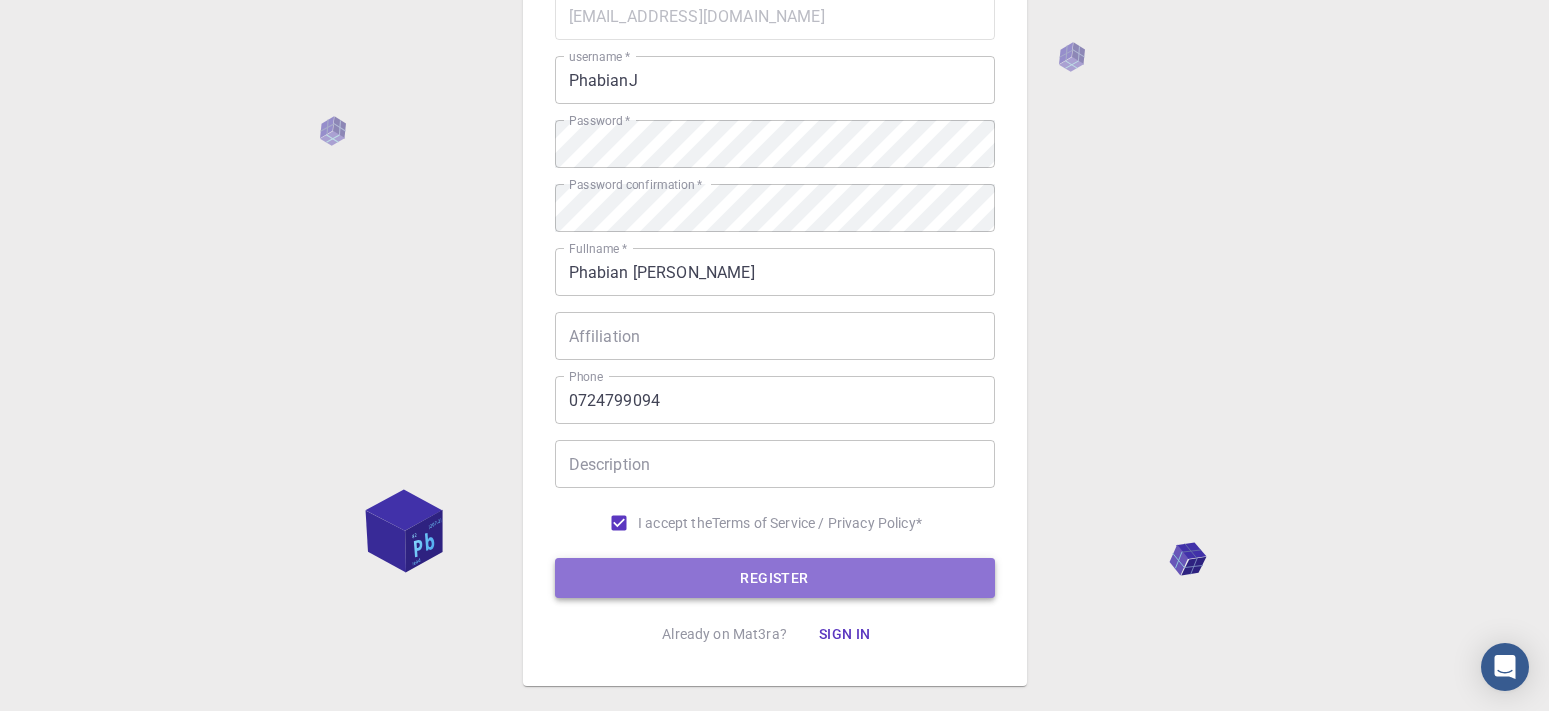 click on "REGISTER" at bounding box center [775, 578] 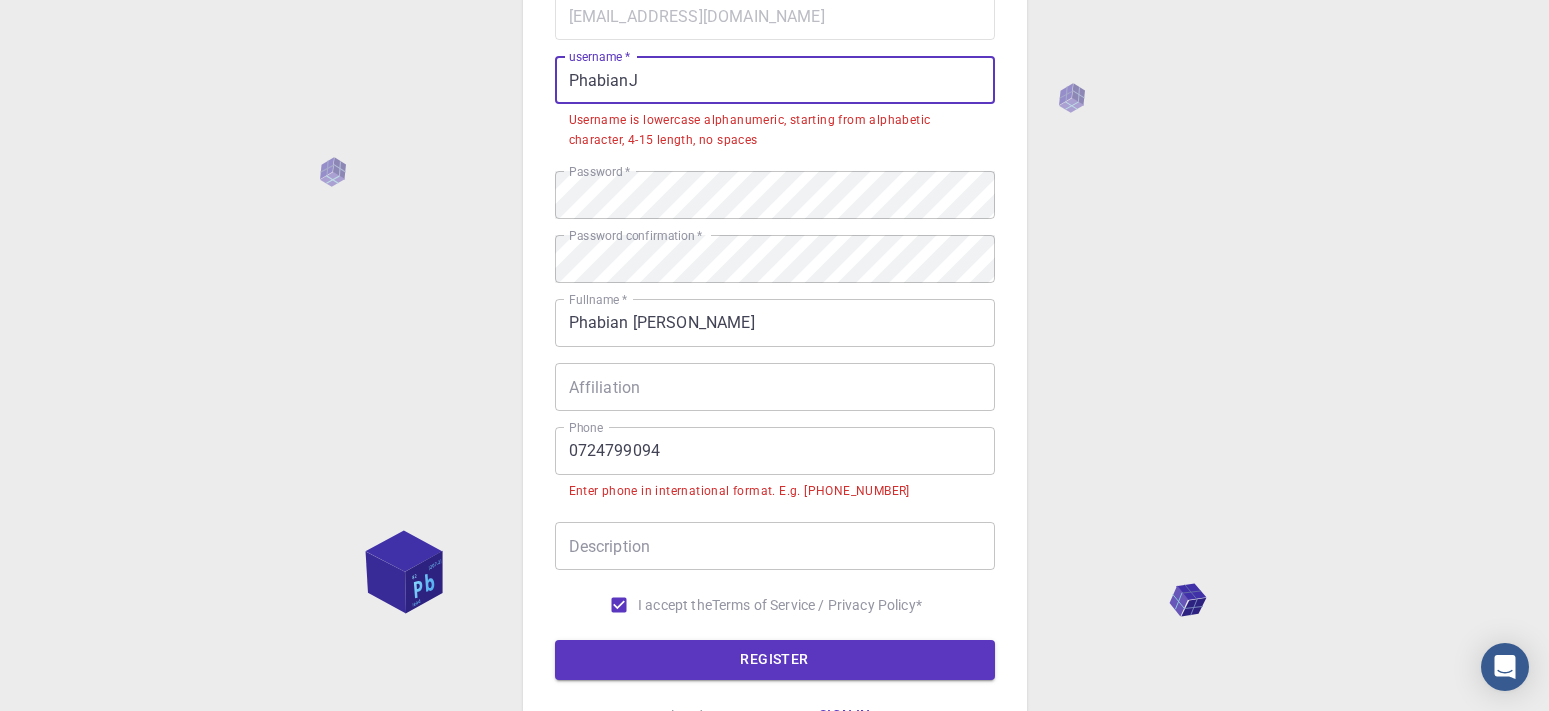 click on "PhabianJ" at bounding box center (775, 80) 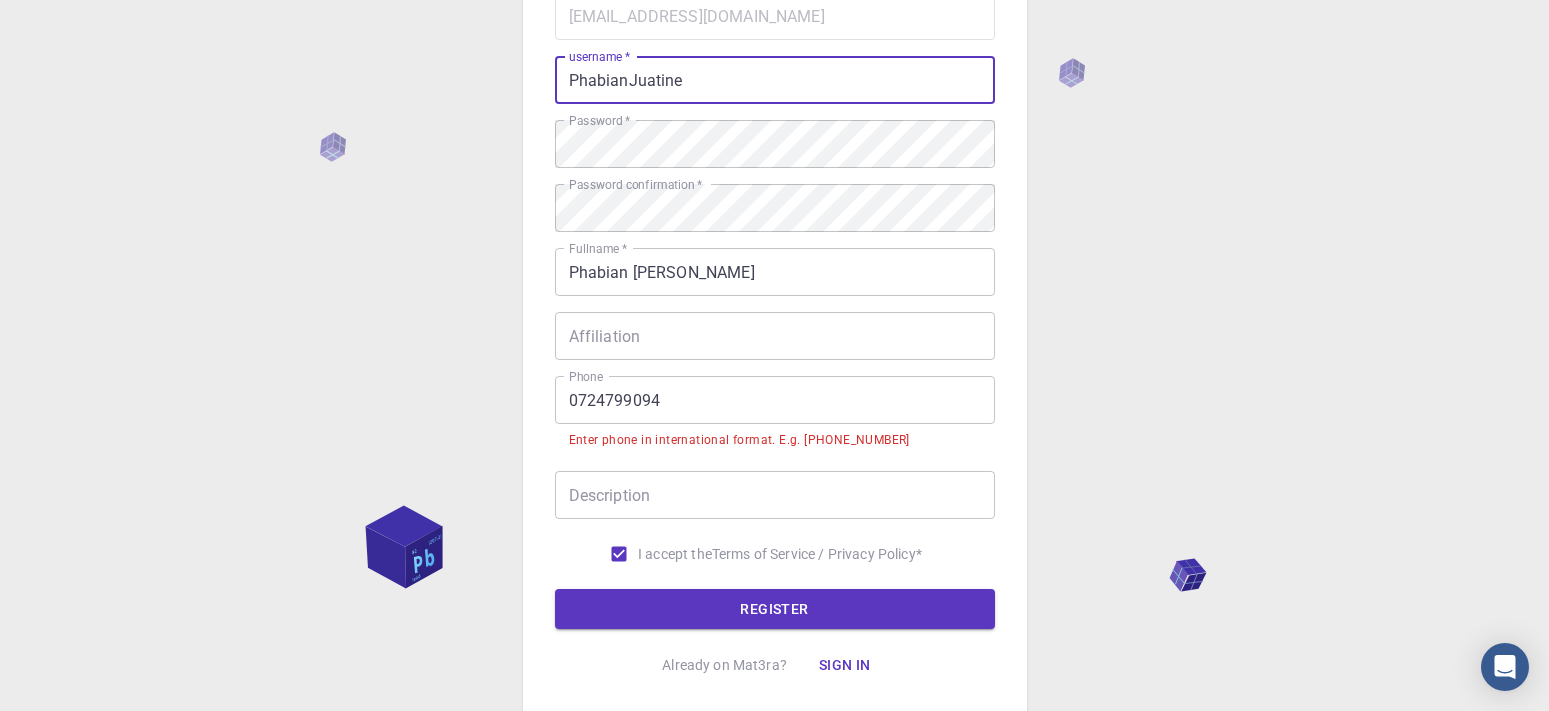 click on "Email   * [EMAIL_ADDRESS][DOMAIN_NAME] Email   * username   * PhabianJuatine username   * Password   * Password   * Password confirmation   * Password confirmation   * Fullname   * [PERSON_NAME] [PERSON_NAME] Fullname   * Affiliation Affiliation Phone [PHONE_NUMBER] Phone Enter phone in international format. E.g. [PHONE_NUMBER] Description Description I accept the  Terms of Service / Privacy Policy  *" at bounding box center (775, 282) 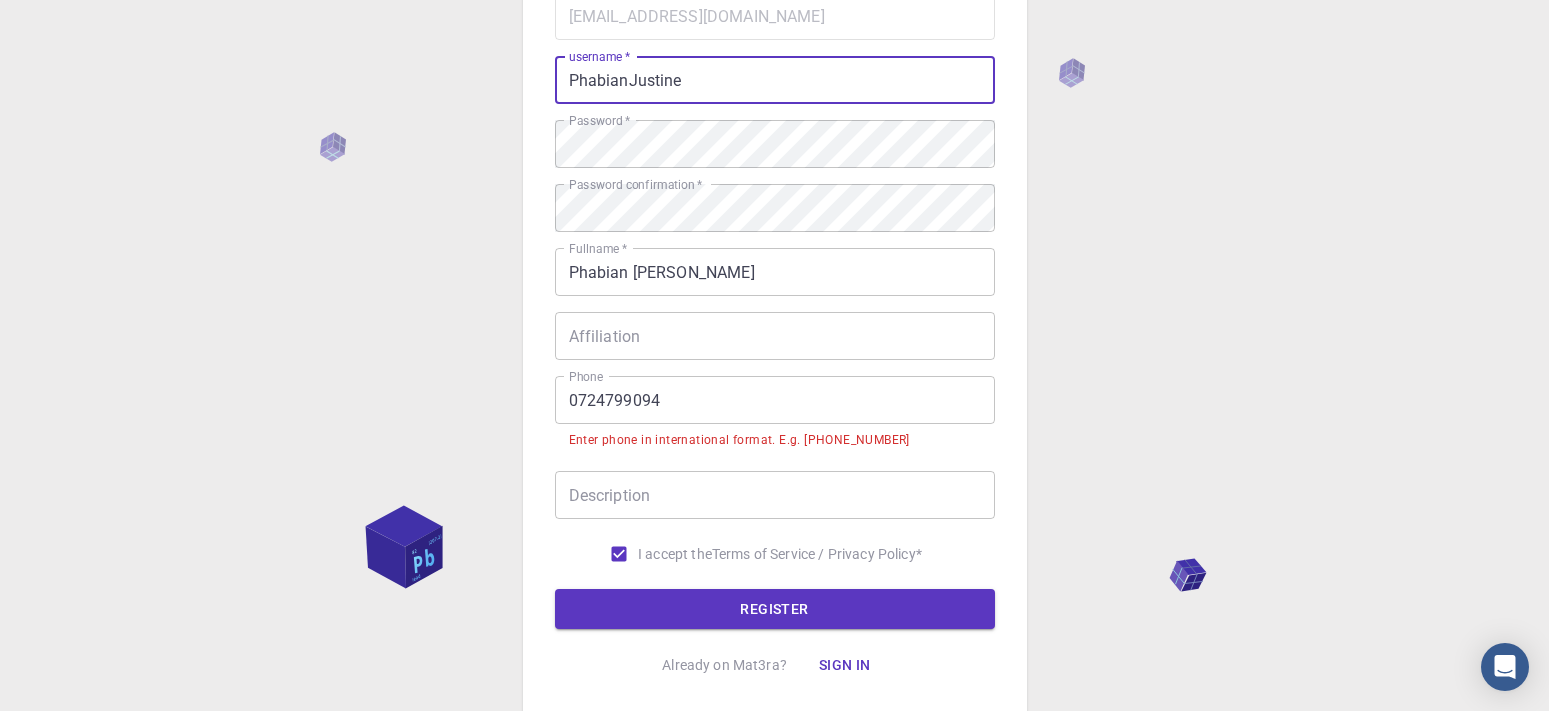 type on "PhabianJustine" 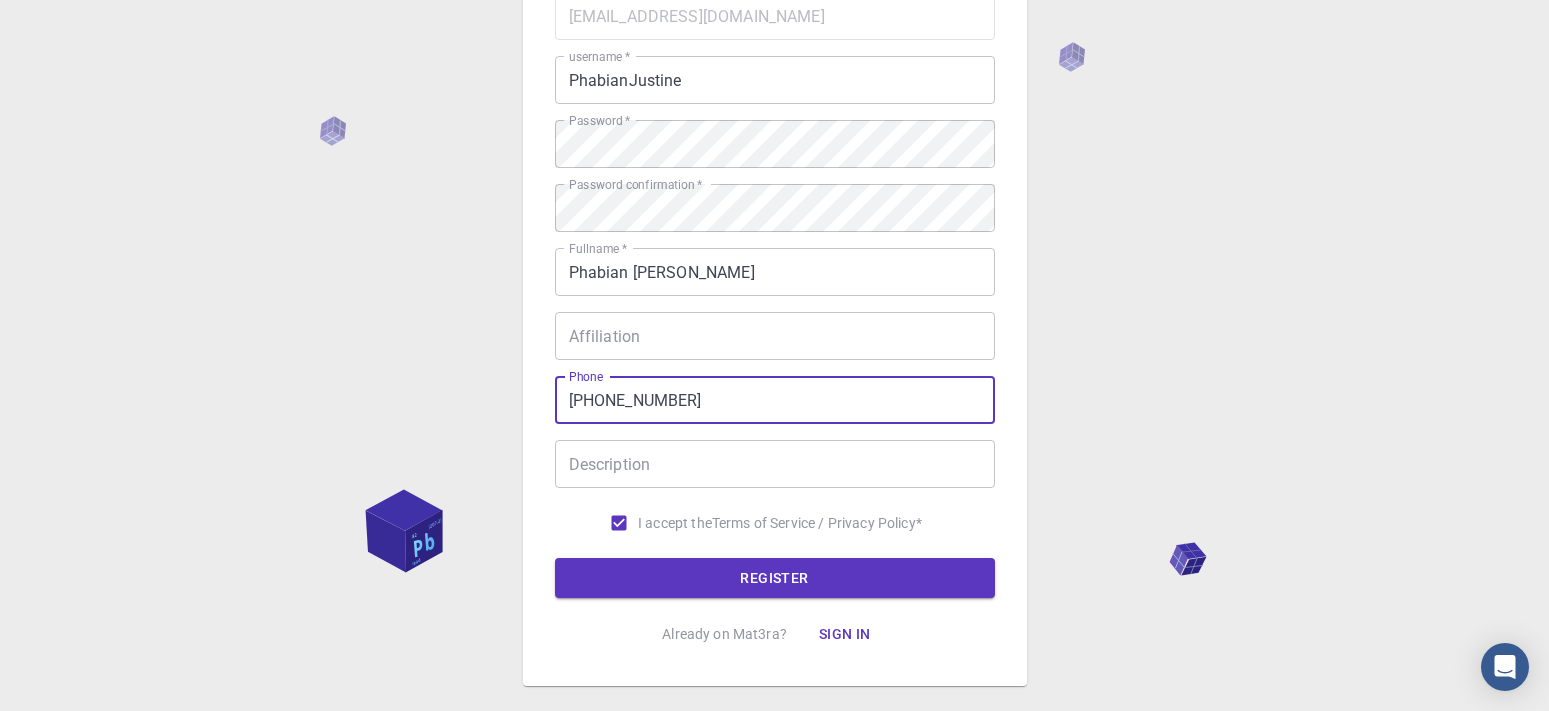 scroll, scrollTop: 310, scrollLeft: 0, axis: vertical 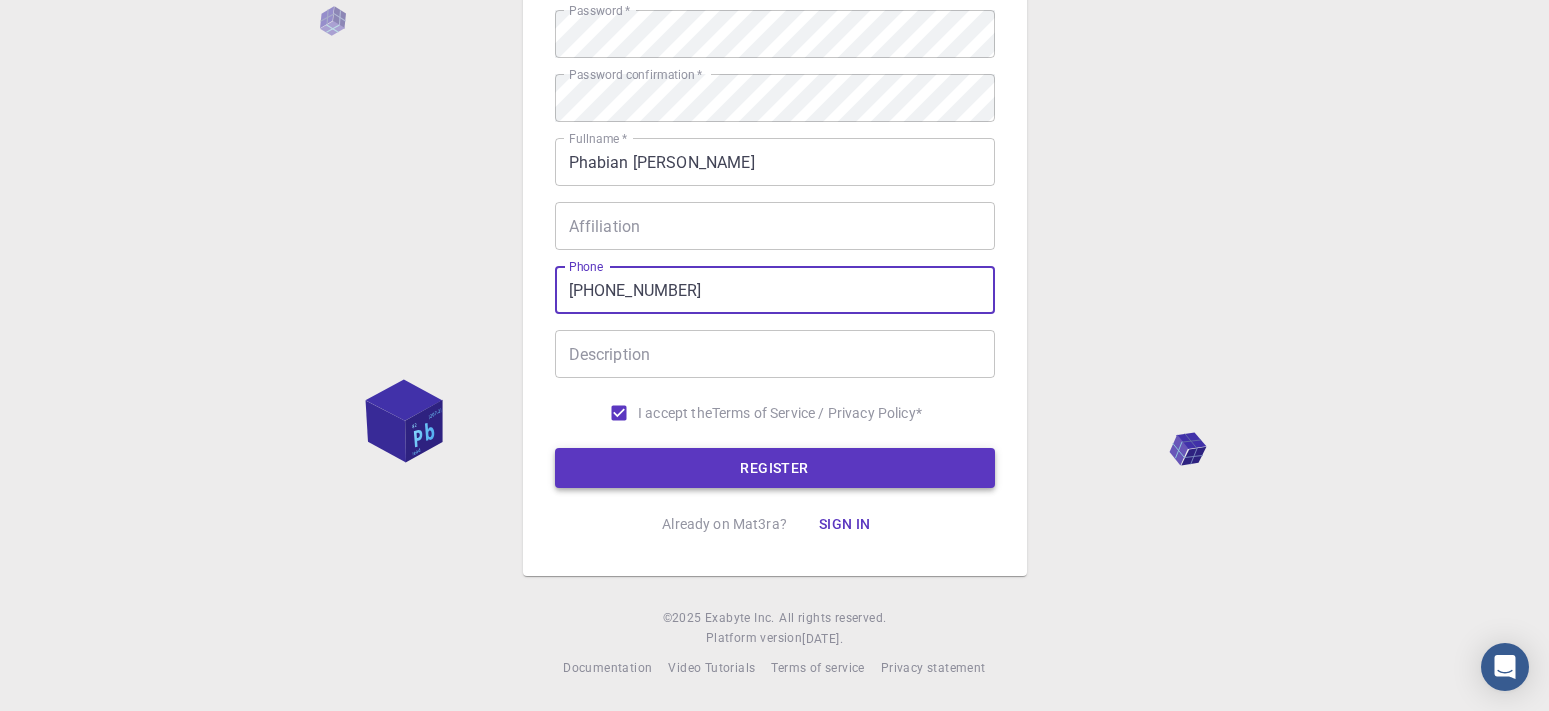 type on "[PHONE_NUMBER]" 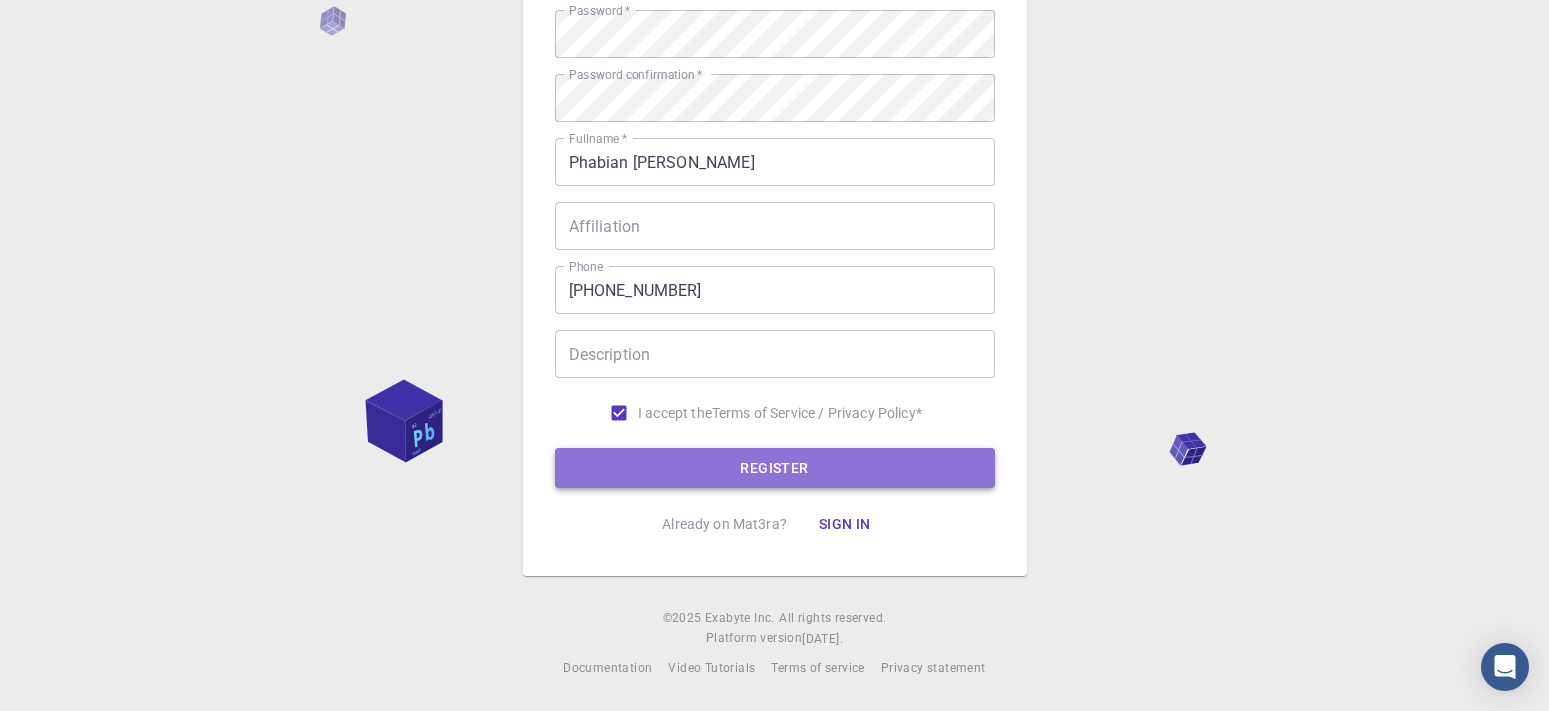 click on "REGISTER" at bounding box center (775, 468) 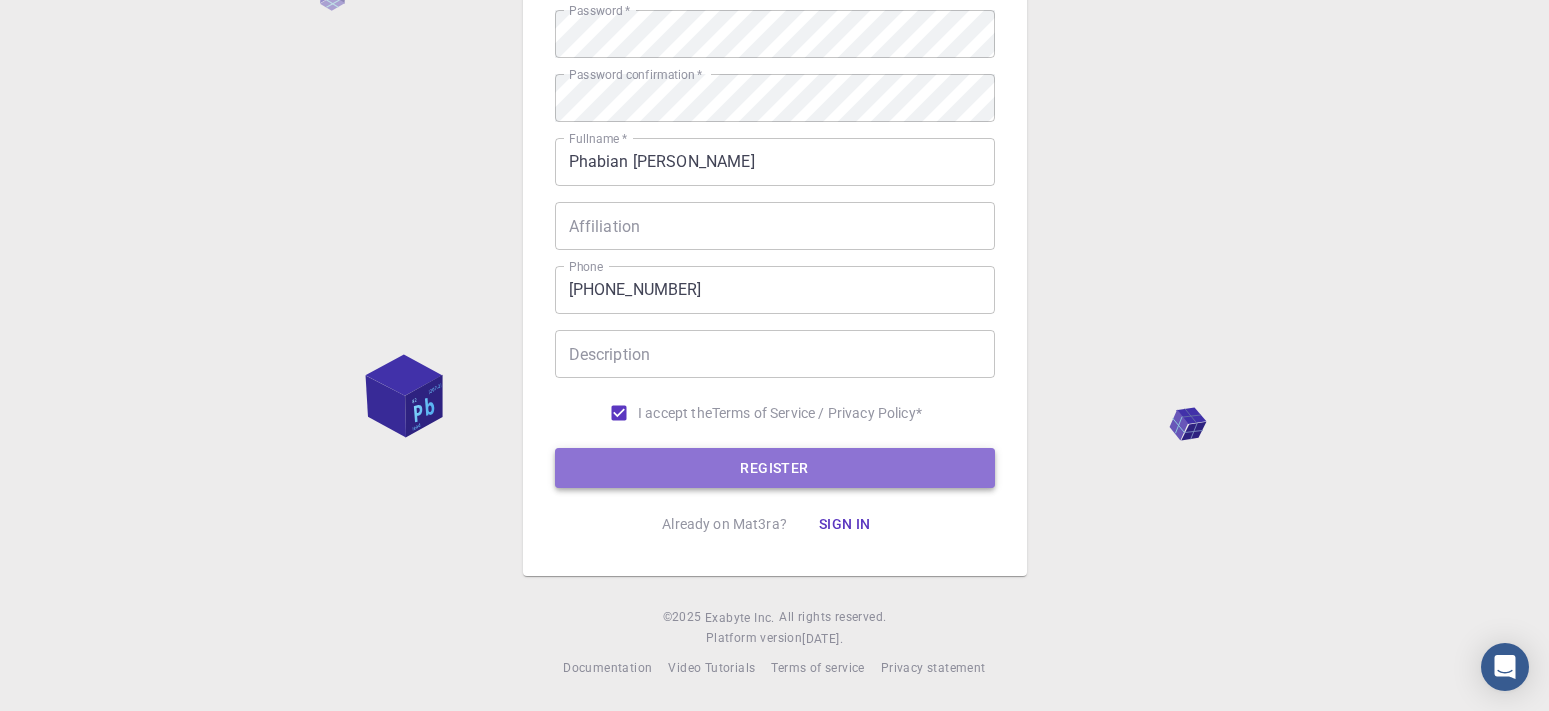 click on "REGISTER" at bounding box center (775, 468) 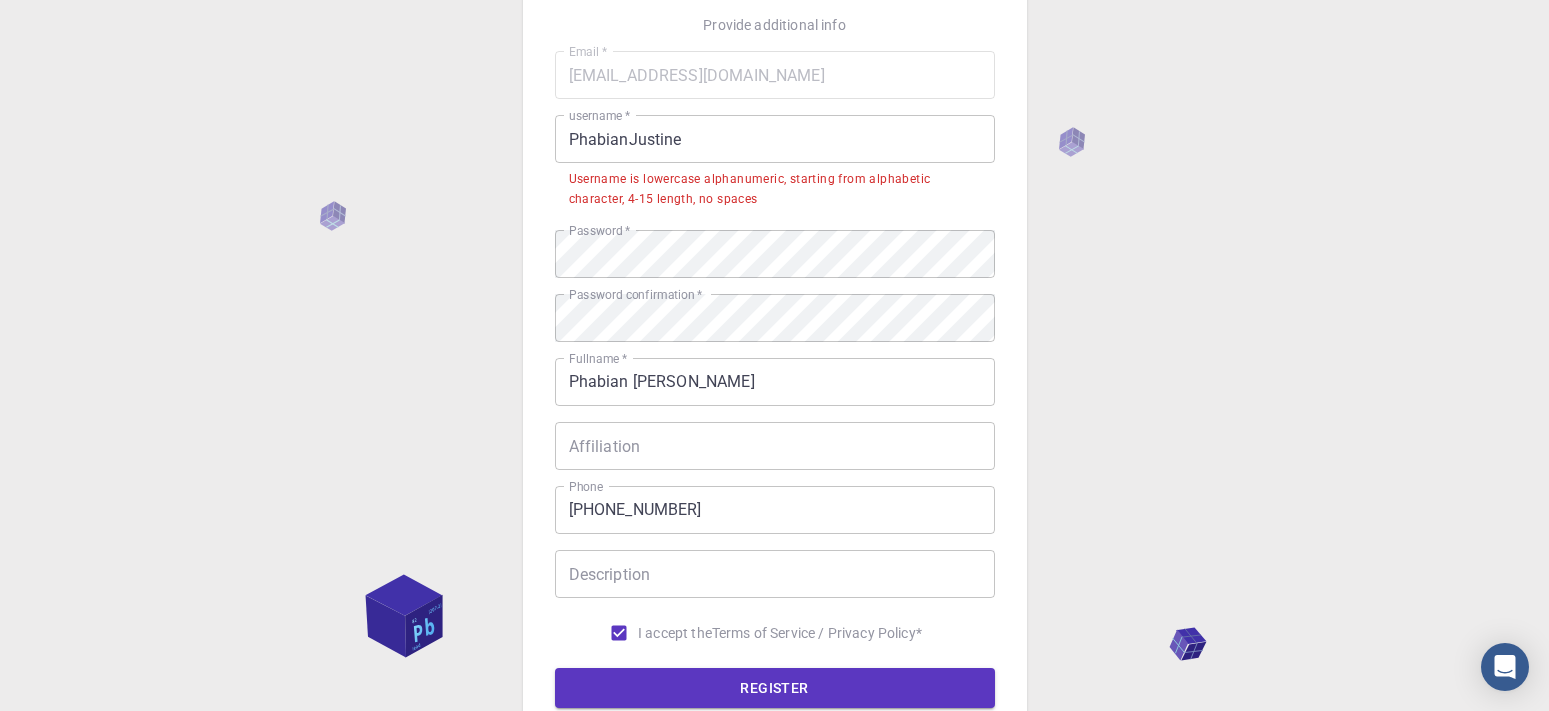 scroll, scrollTop: 61, scrollLeft: 0, axis: vertical 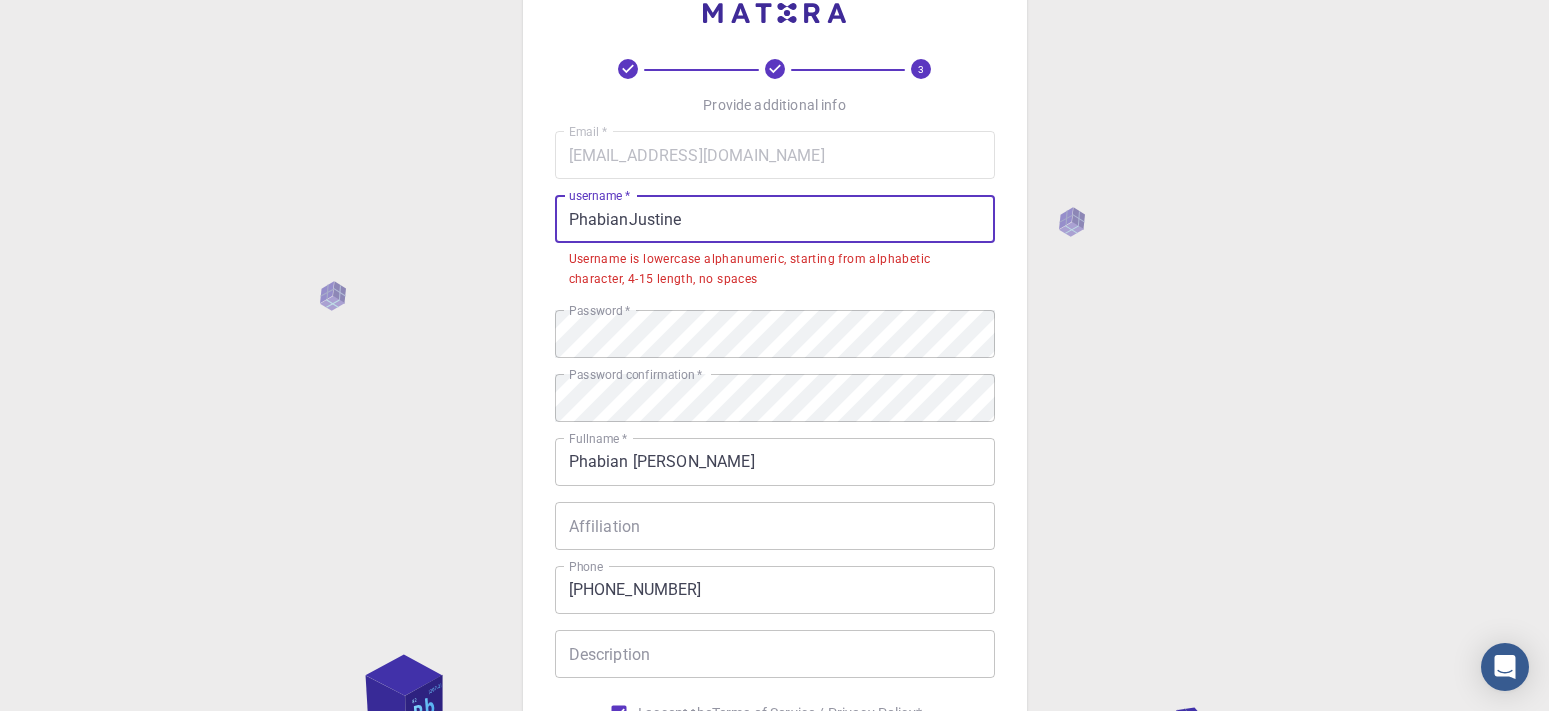 click on "PhabianJustine" at bounding box center [775, 219] 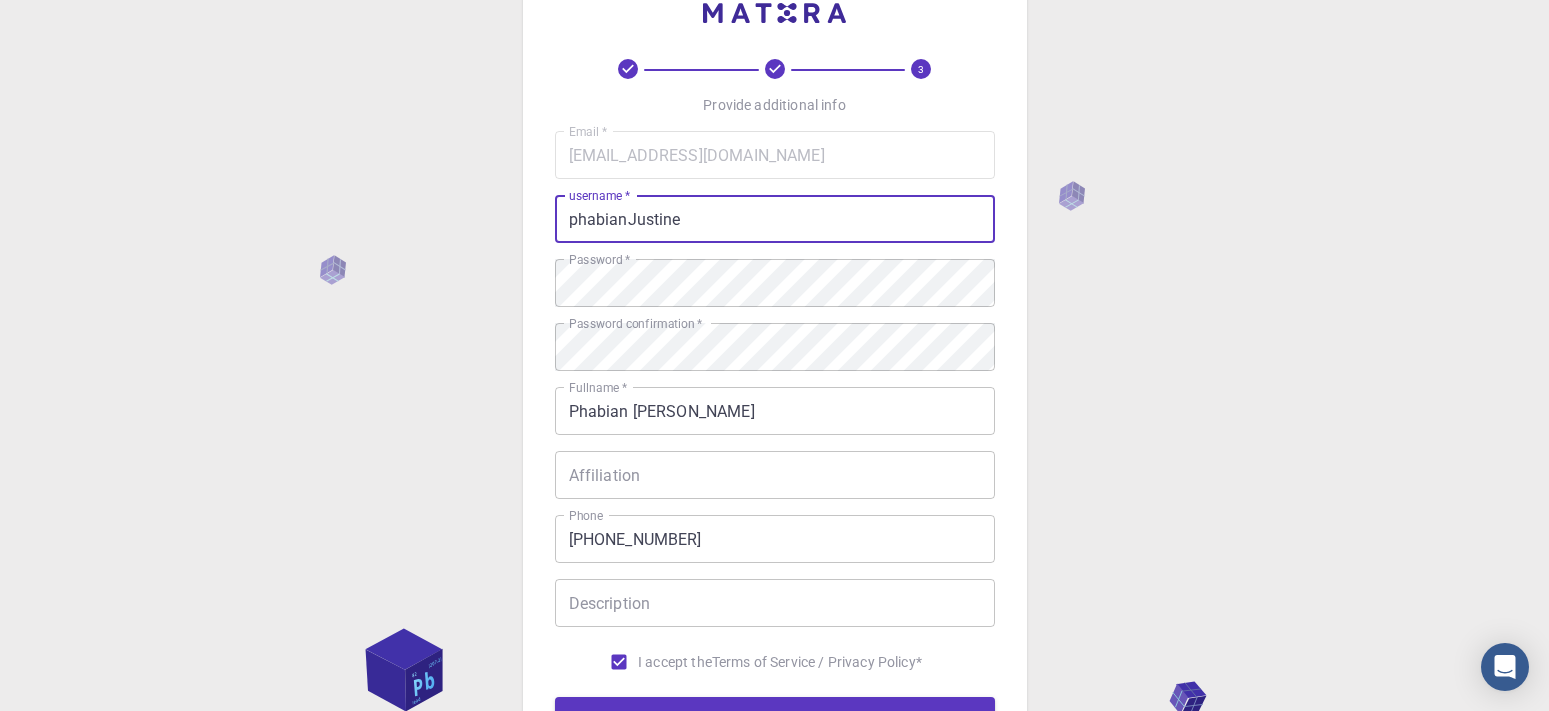 click on "phabianJustine" at bounding box center (775, 219) 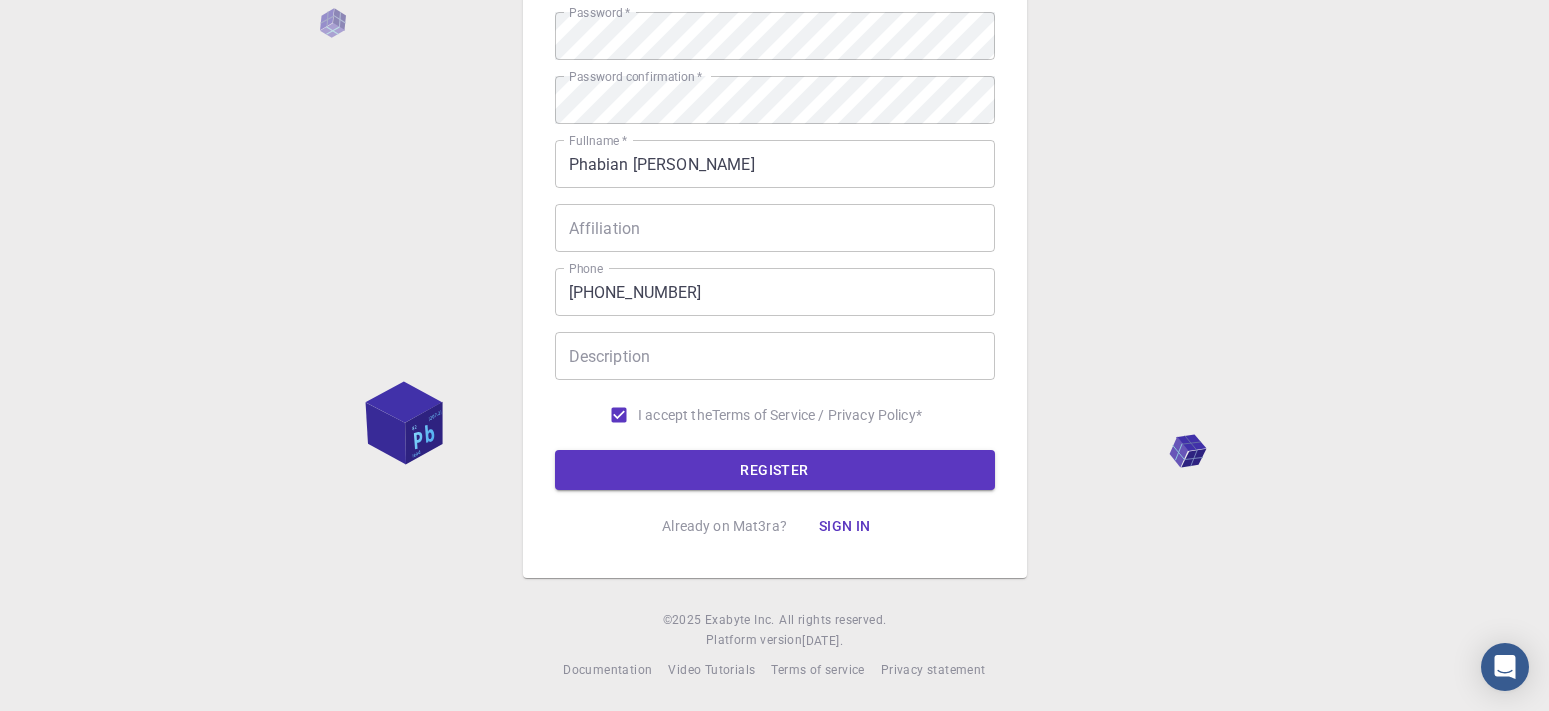 scroll, scrollTop: 310, scrollLeft: 0, axis: vertical 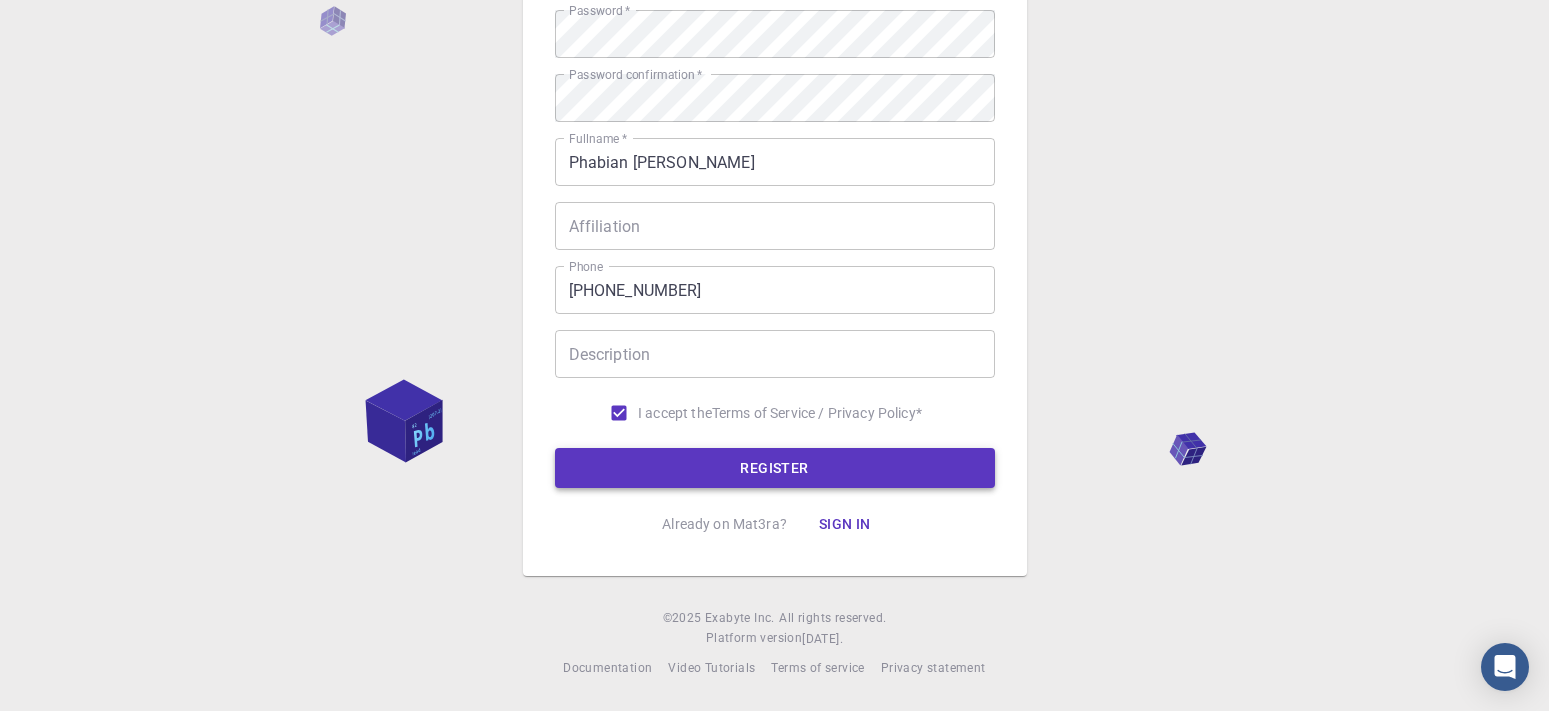 type on "phabianjustine" 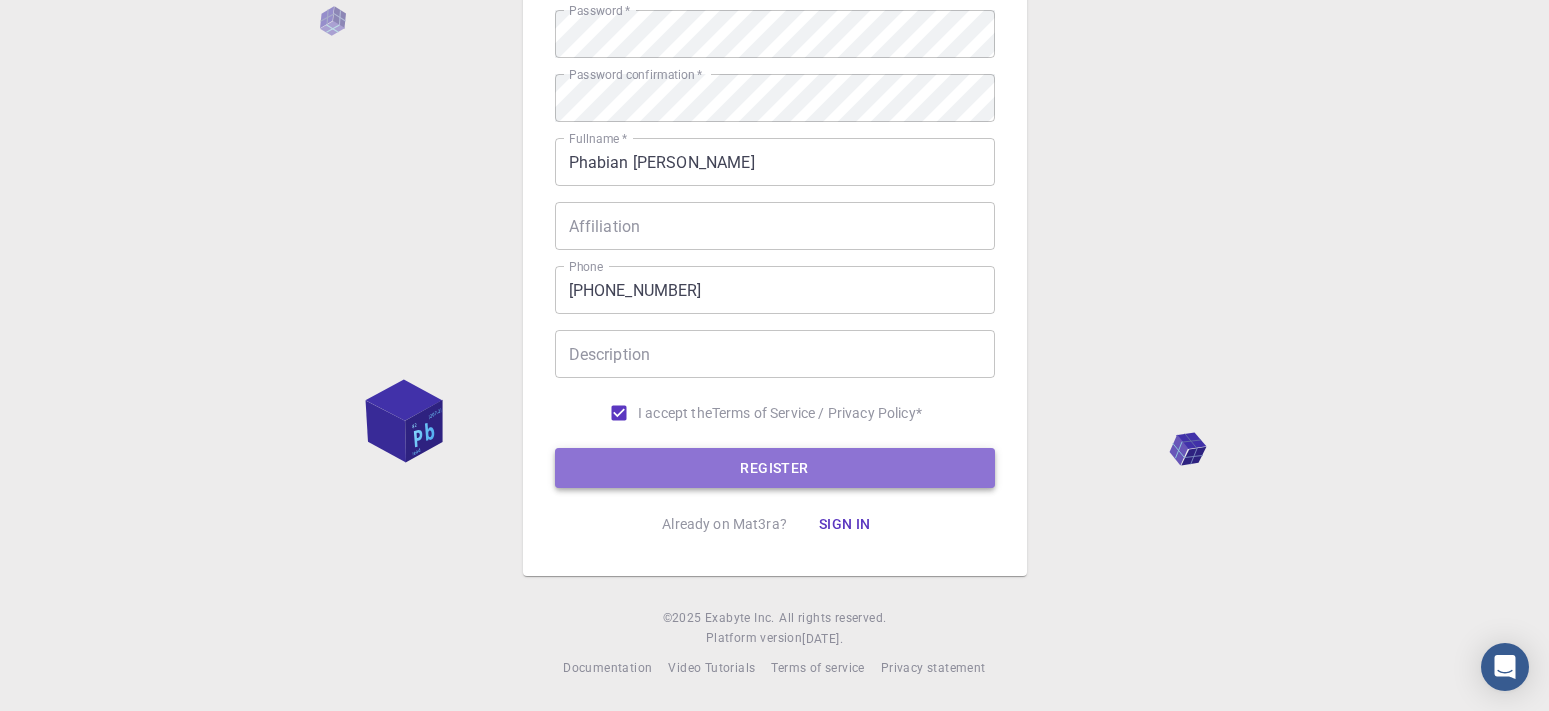 click on "REGISTER" at bounding box center (775, 468) 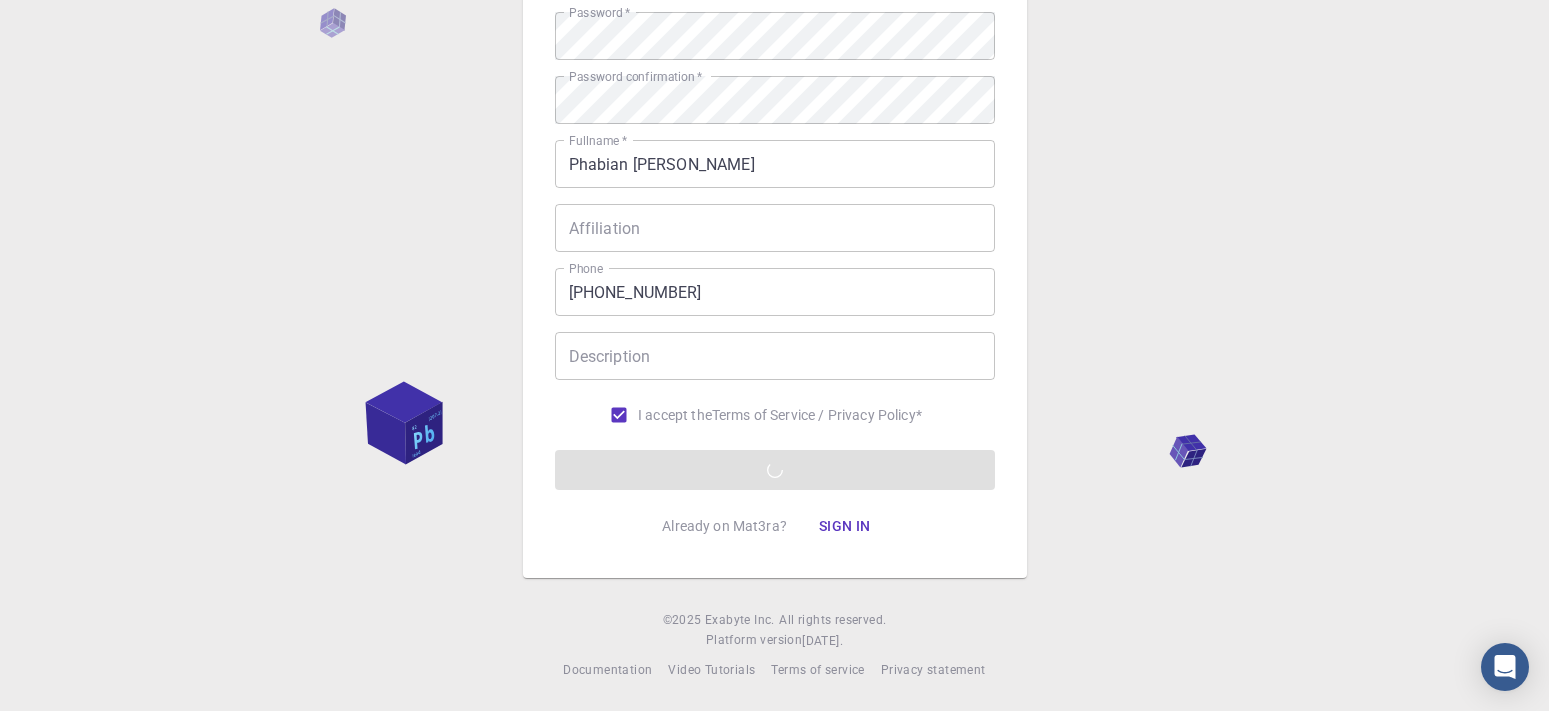 scroll, scrollTop: 310, scrollLeft: 0, axis: vertical 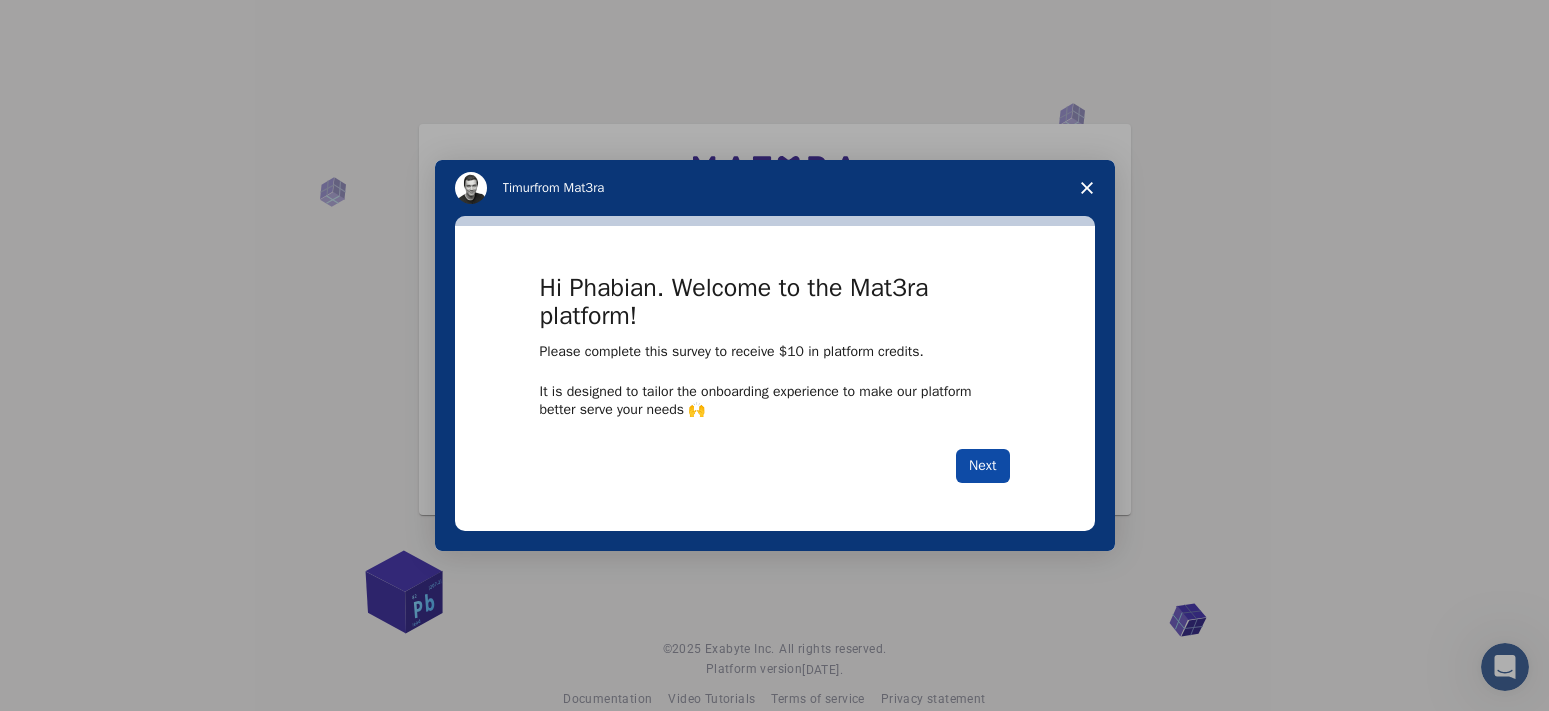click on "Next" at bounding box center (982, 466) 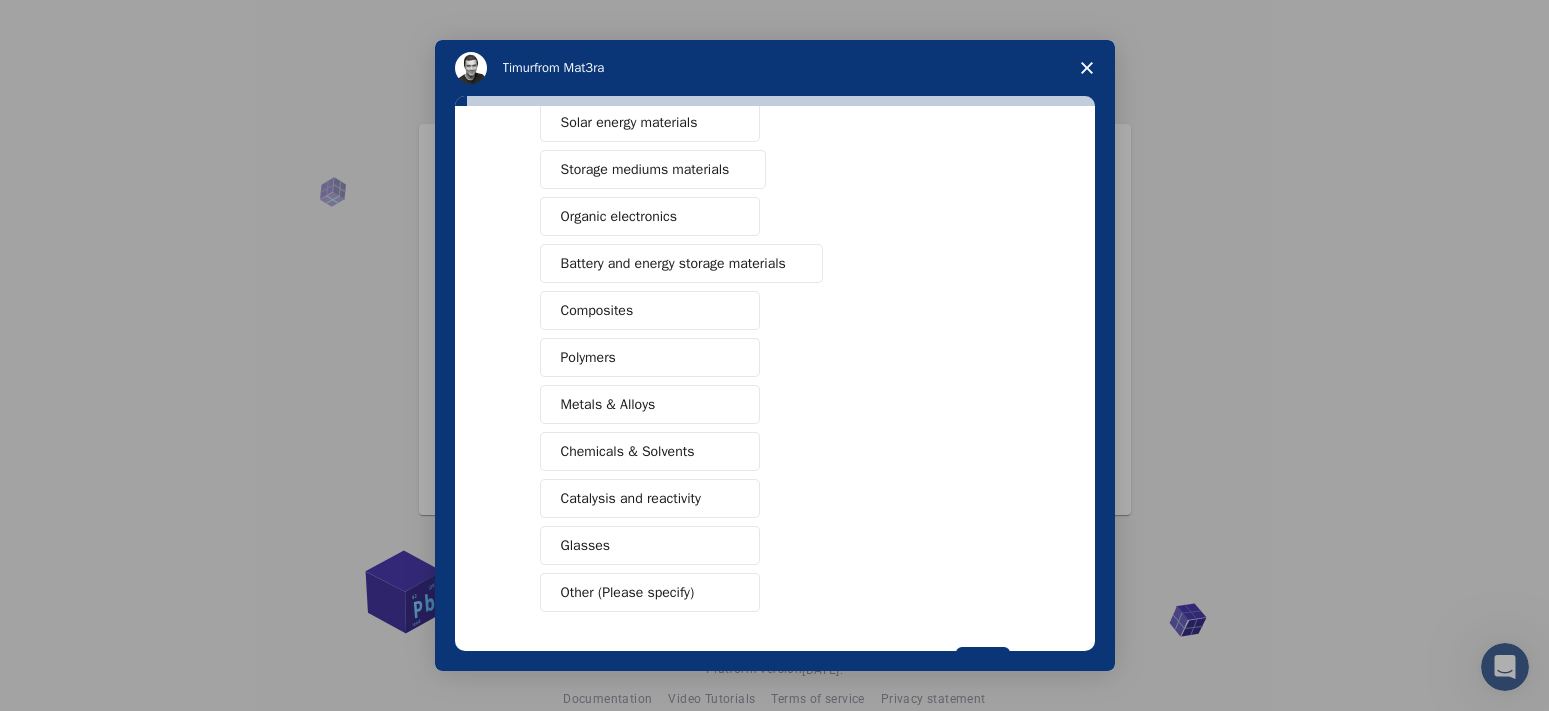 scroll, scrollTop: 200, scrollLeft: 0, axis: vertical 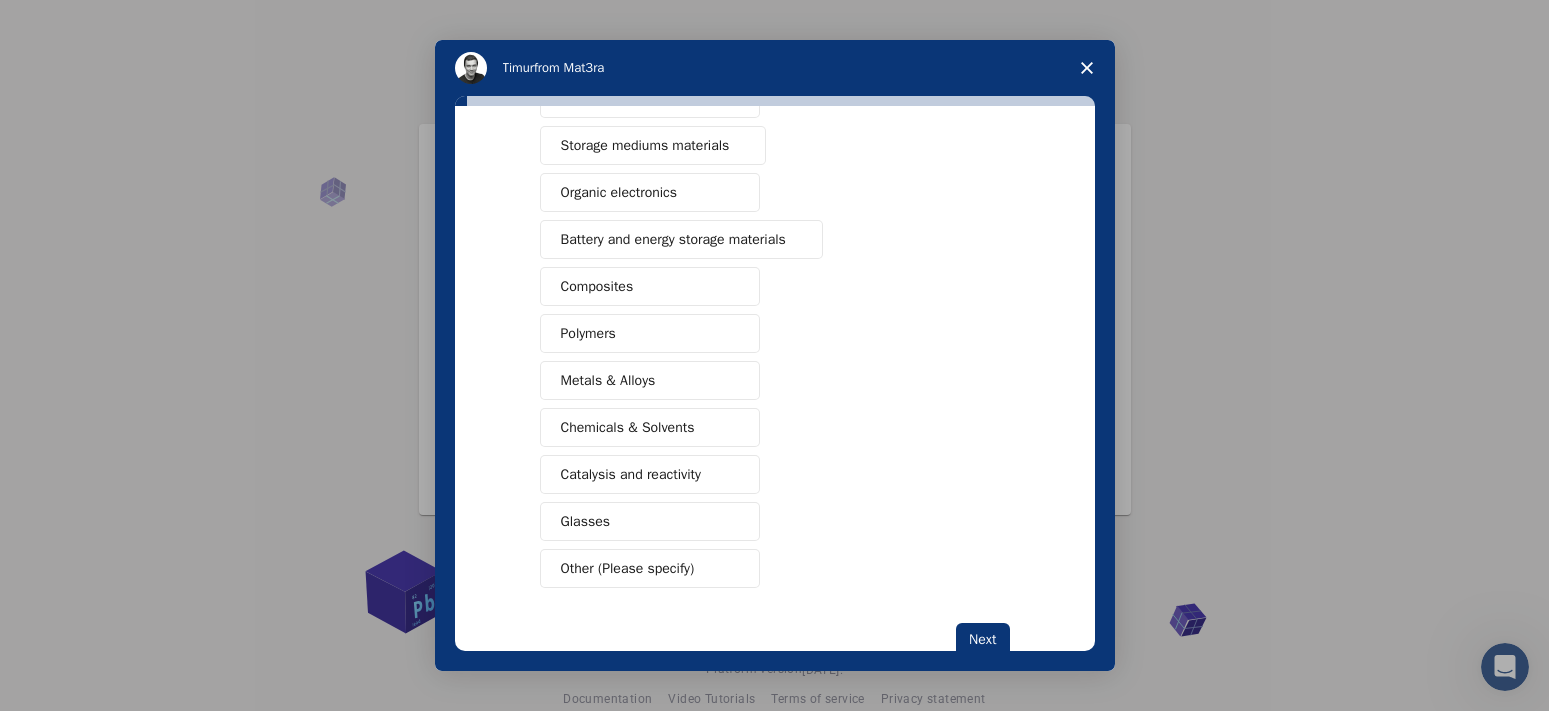 click on "Polymers" at bounding box center (588, 333) 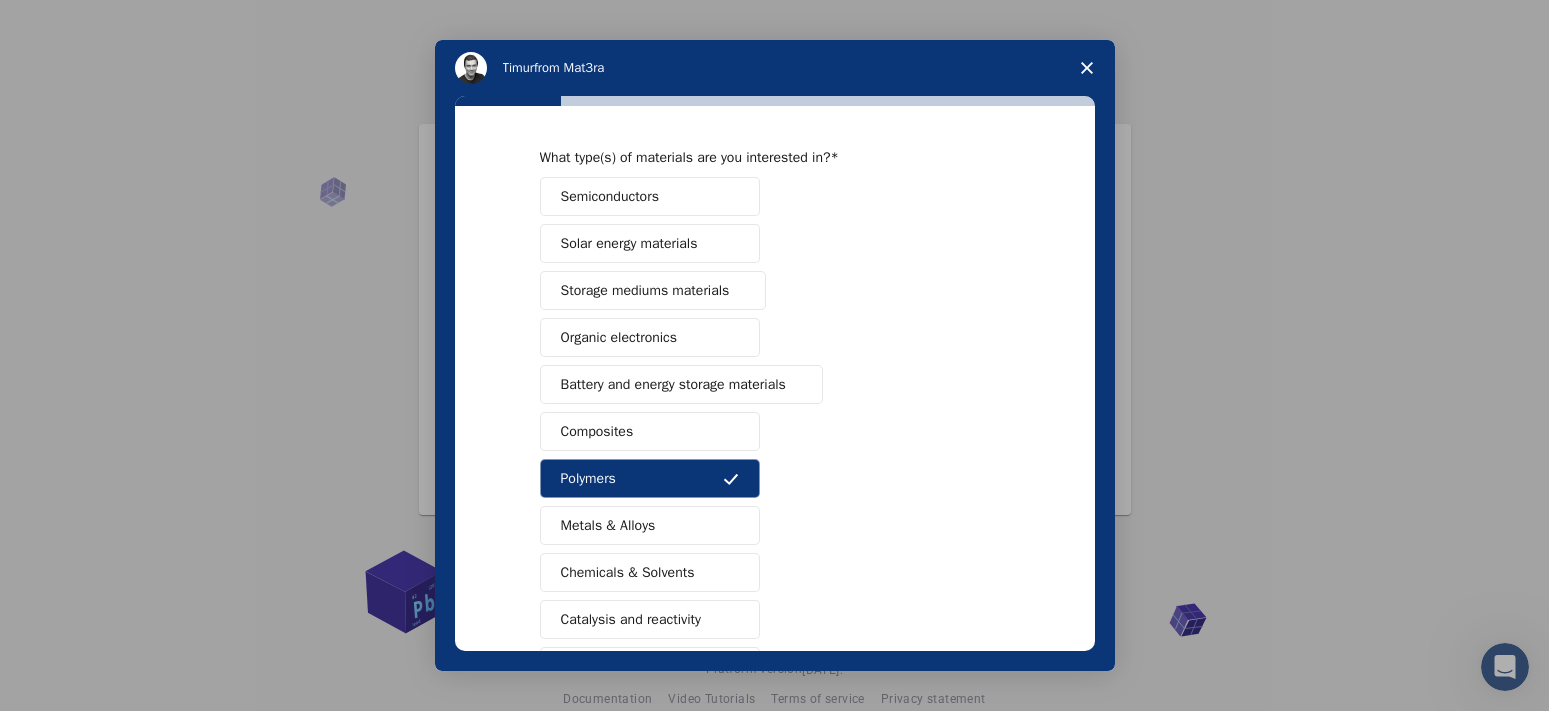 scroll, scrollTop: 0, scrollLeft: 0, axis: both 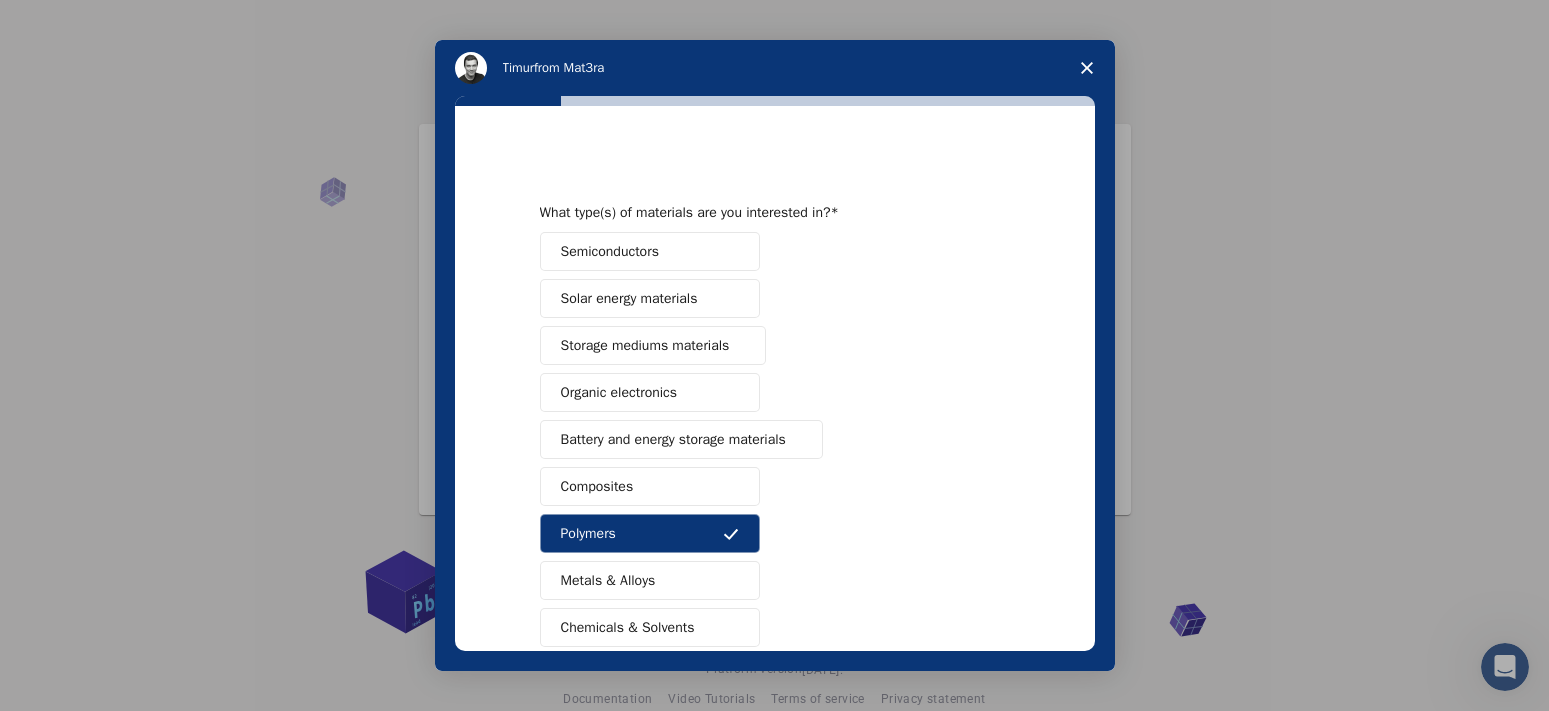 click on "Semiconductors" at bounding box center (610, 251) 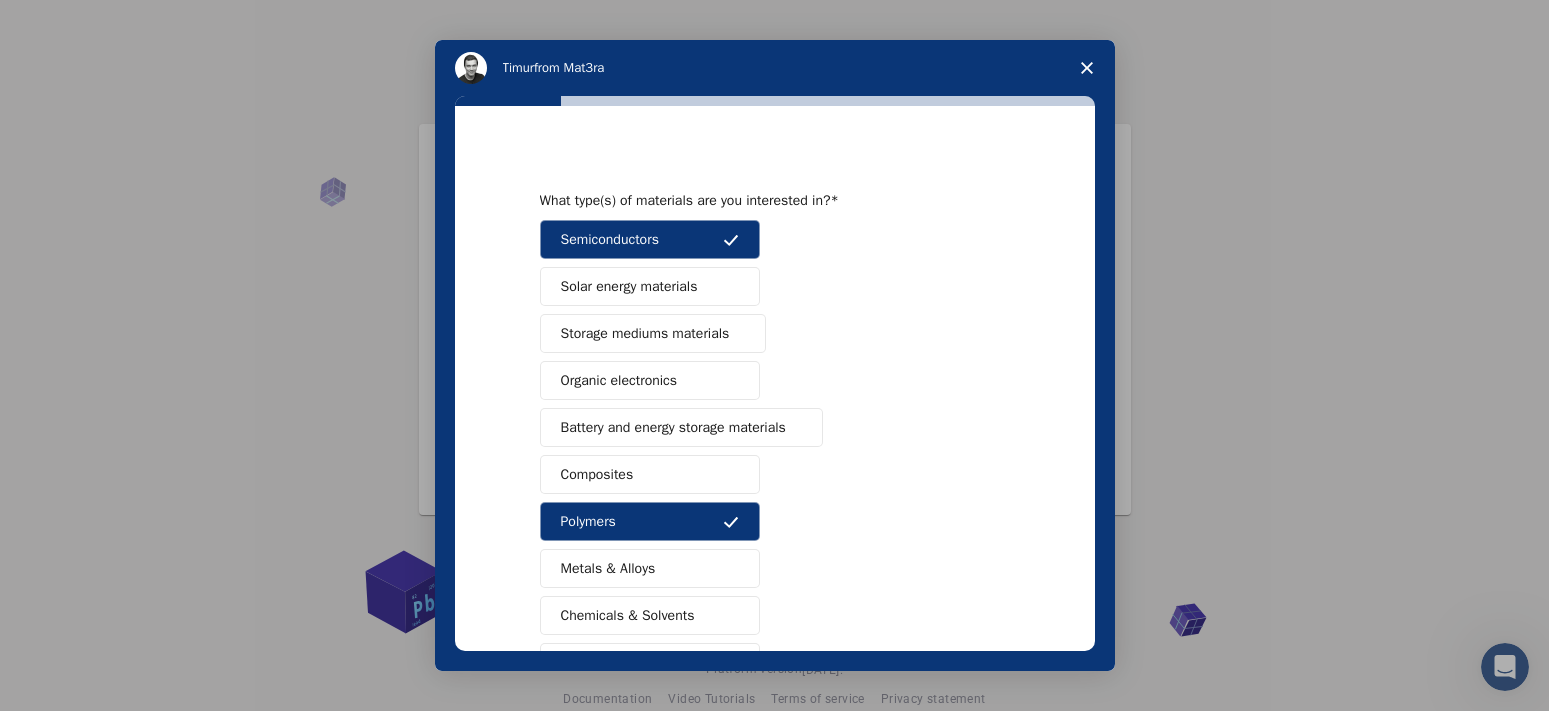 scroll, scrollTop: 0, scrollLeft: 0, axis: both 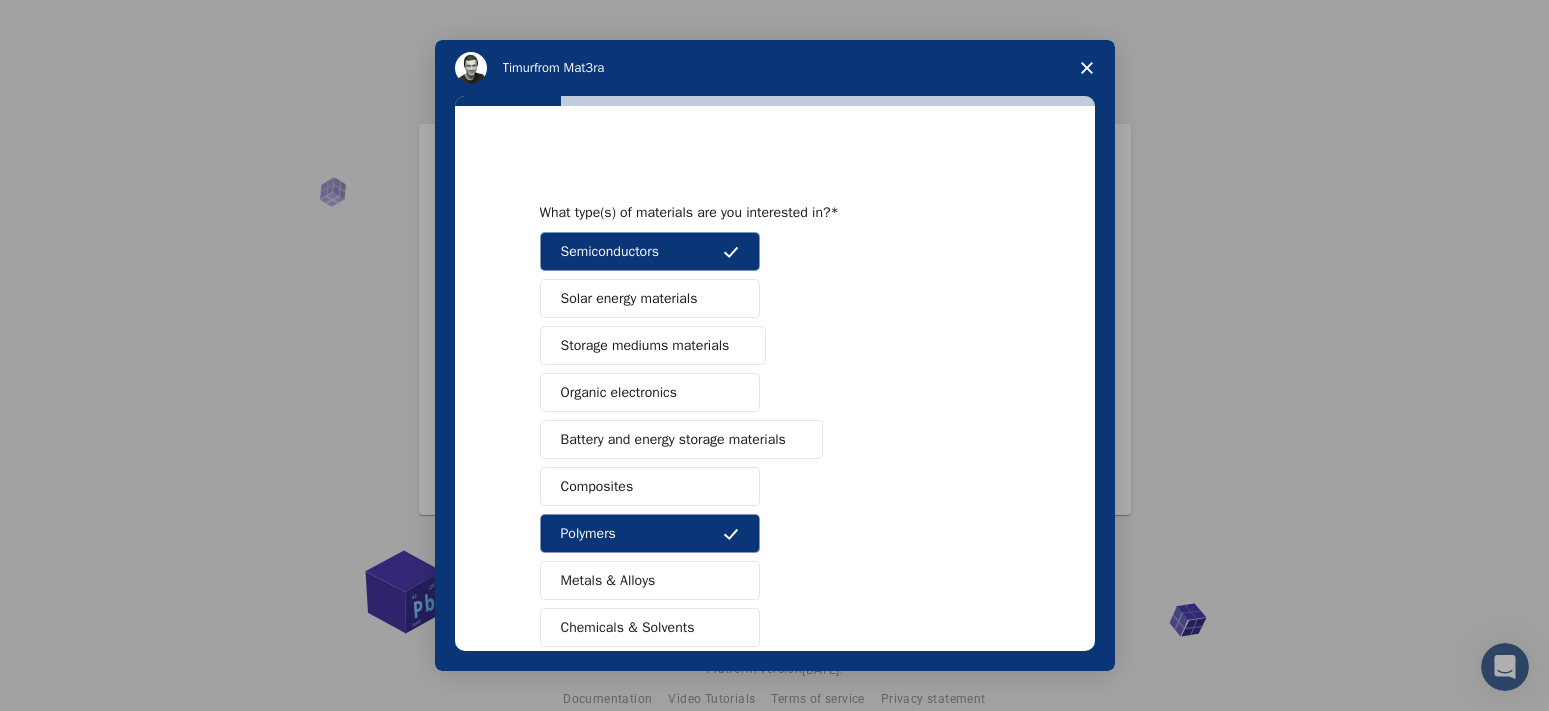 click on "Solar energy materials" at bounding box center (629, 298) 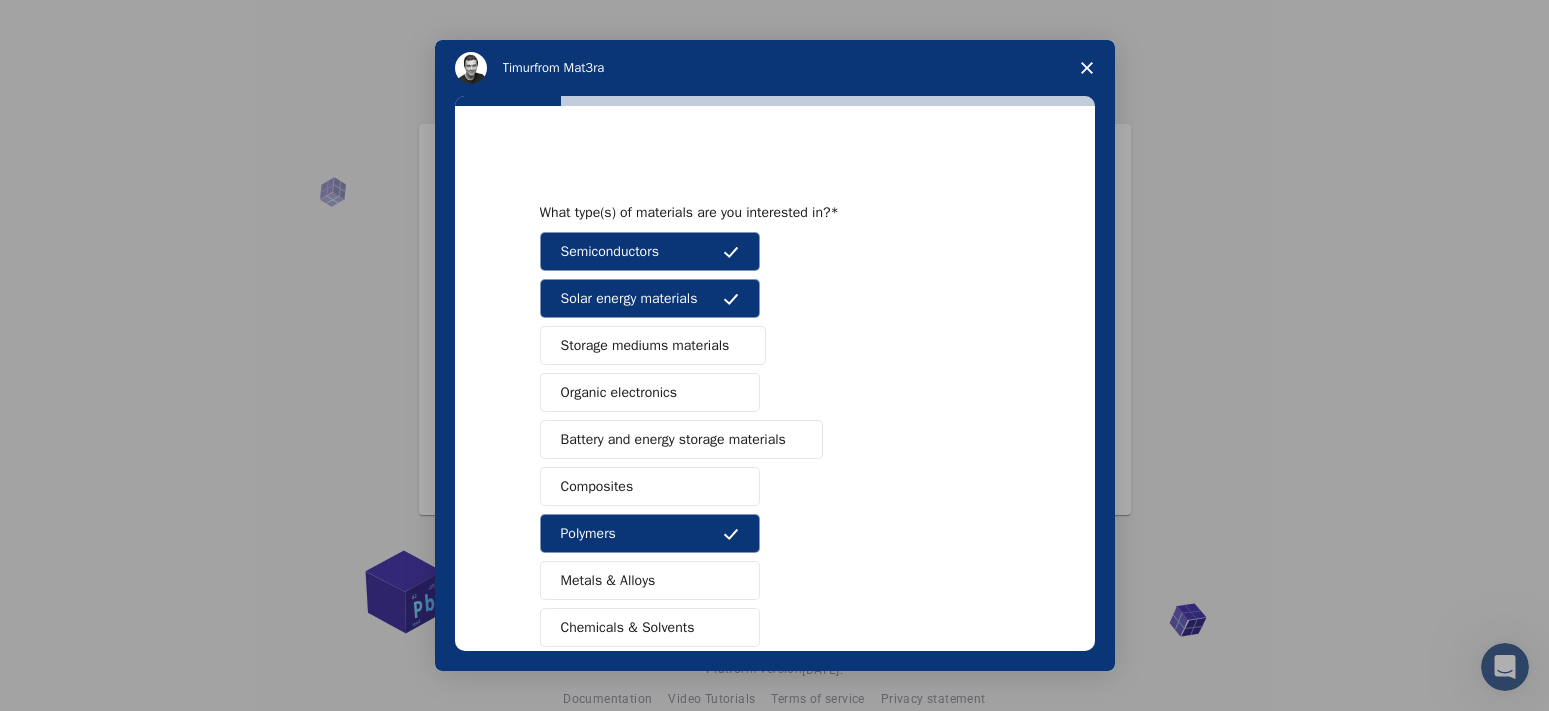 click on "Organic electronics" at bounding box center [619, 392] 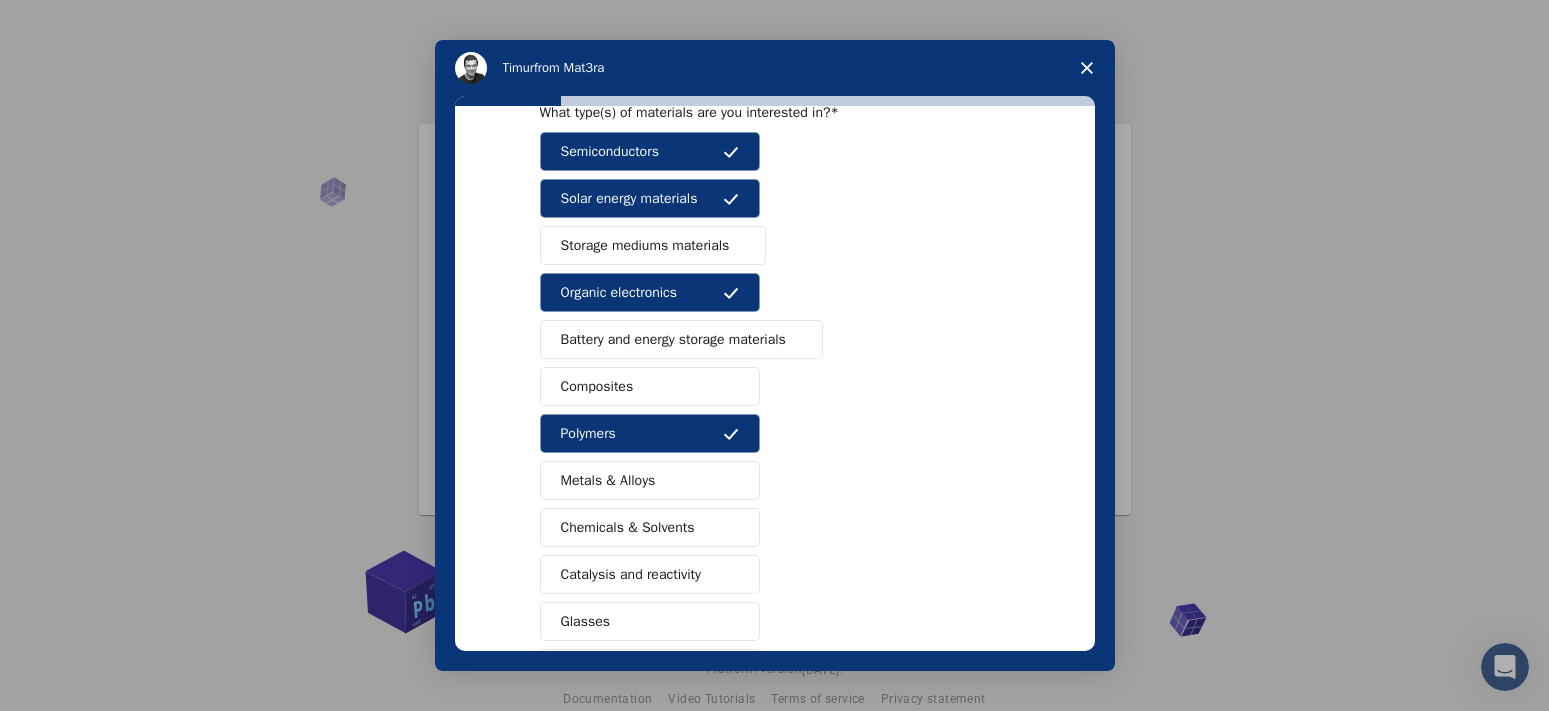 scroll, scrollTop: 200, scrollLeft: 0, axis: vertical 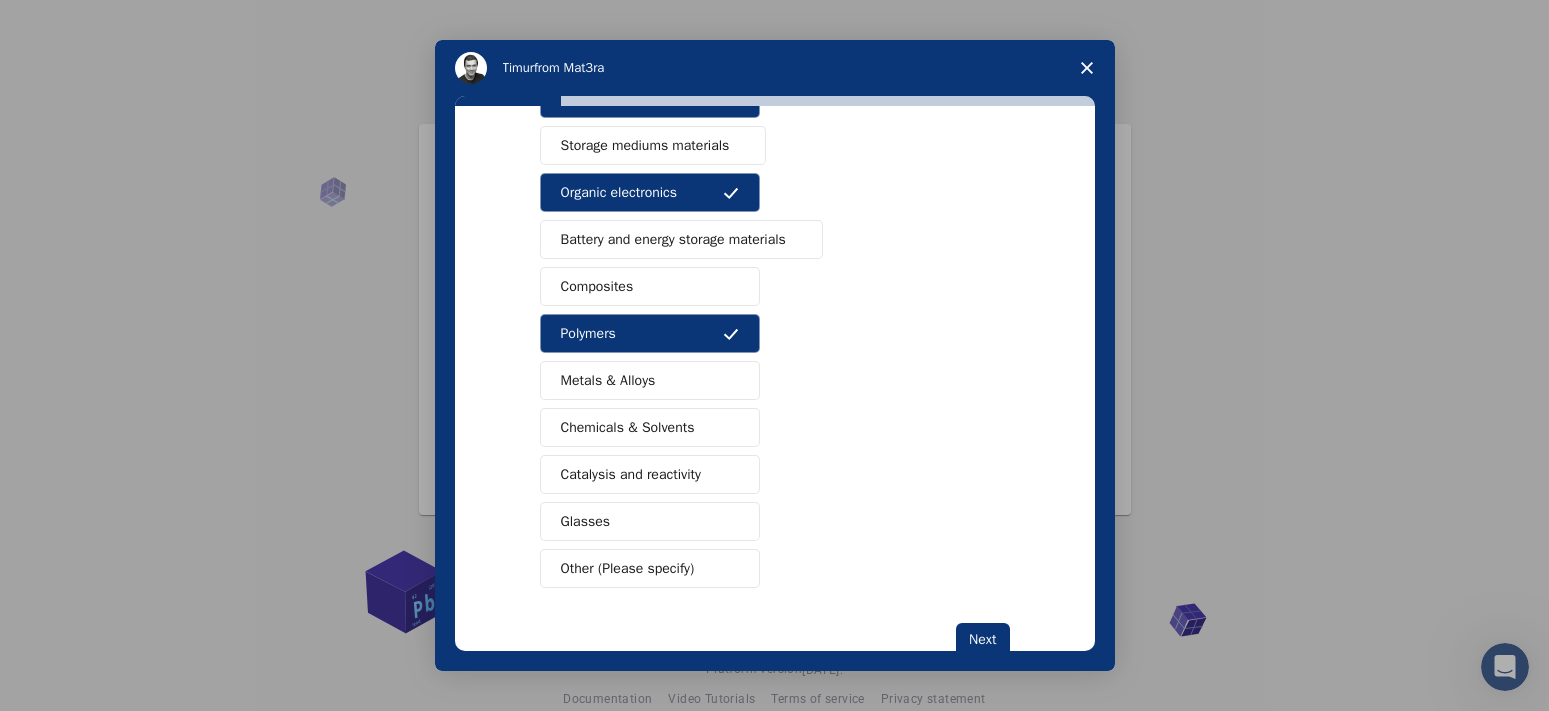 click on "Chemicals & Solvents" at bounding box center [628, 427] 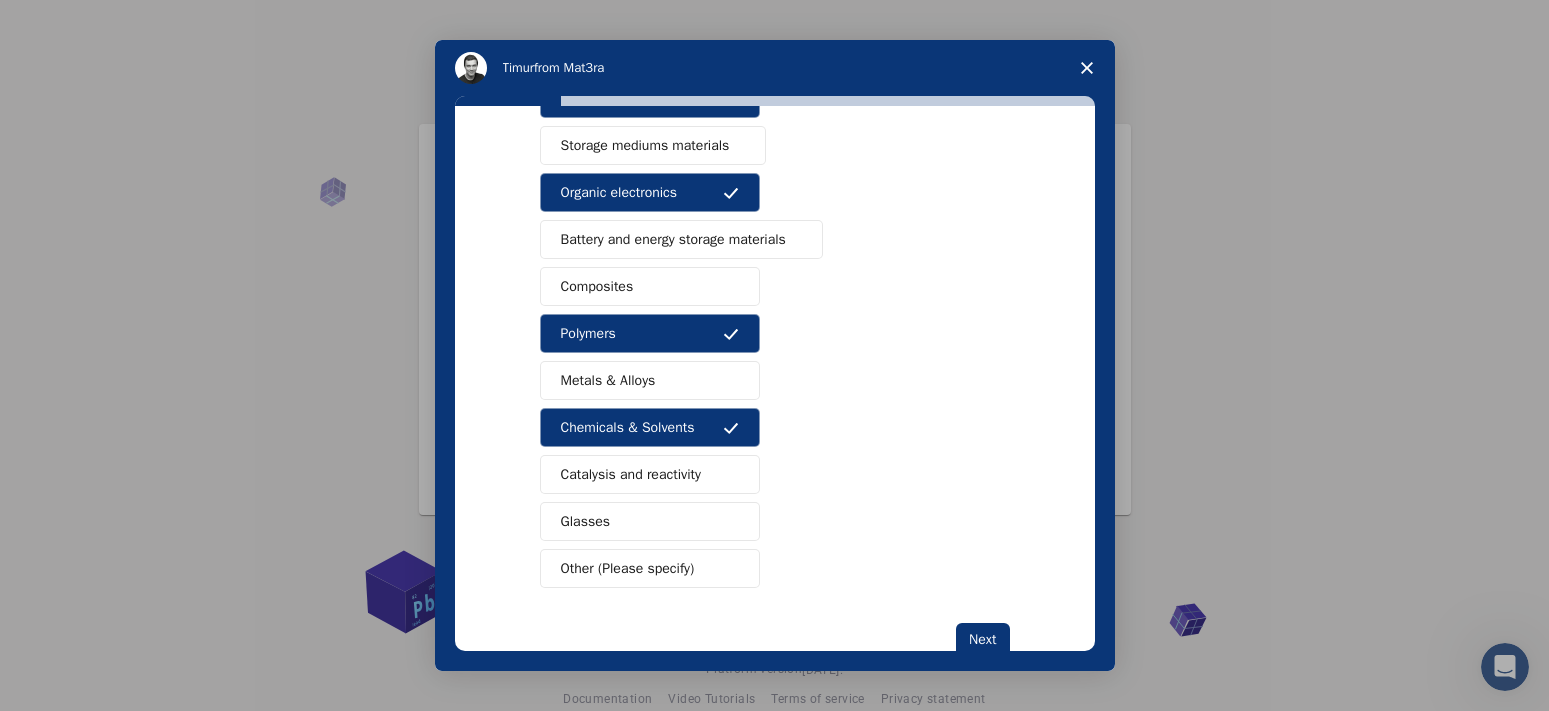 scroll, scrollTop: 254, scrollLeft: 0, axis: vertical 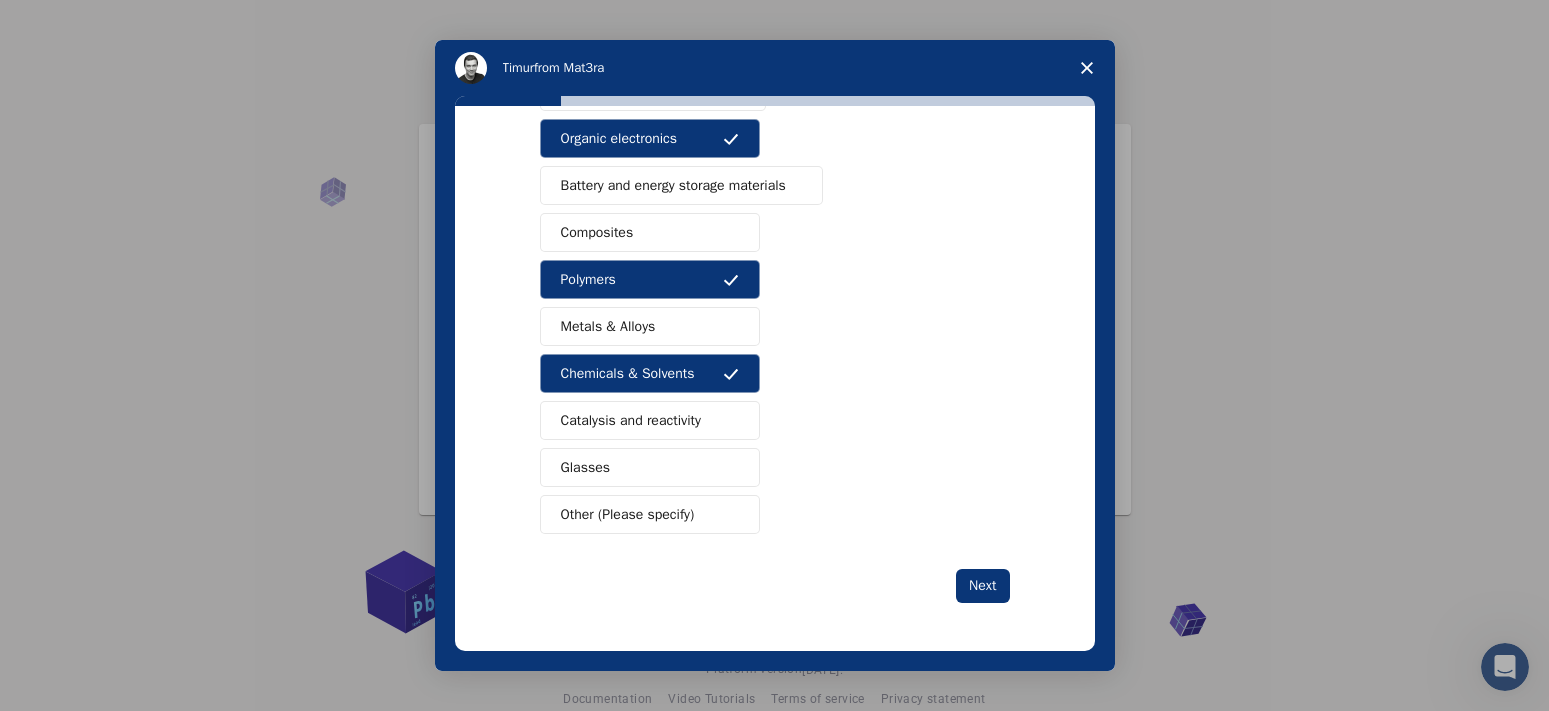 click on "Catalysis and reactivity" at bounding box center (631, 420) 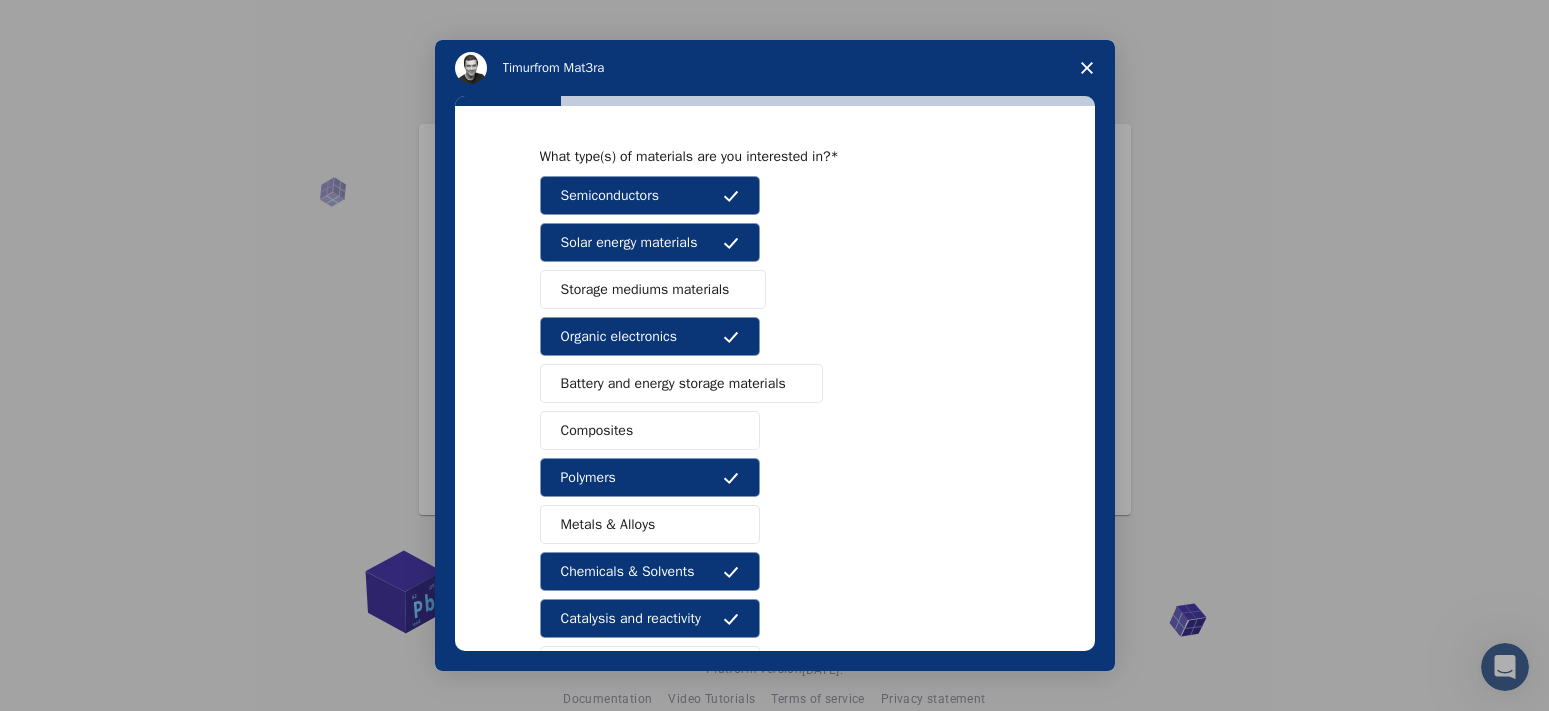 scroll, scrollTop: 54, scrollLeft: 0, axis: vertical 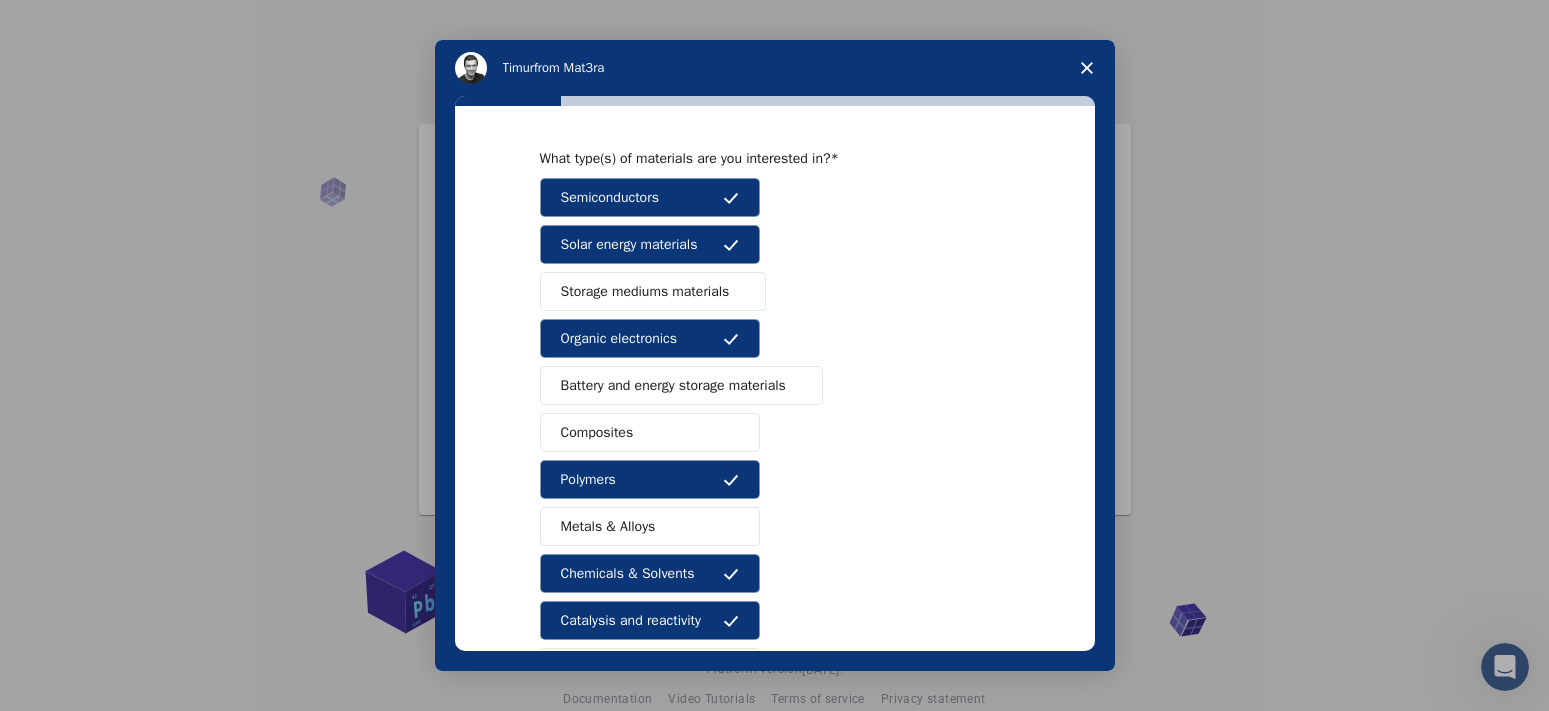 click on "Metals & Alloys" at bounding box center [608, 526] 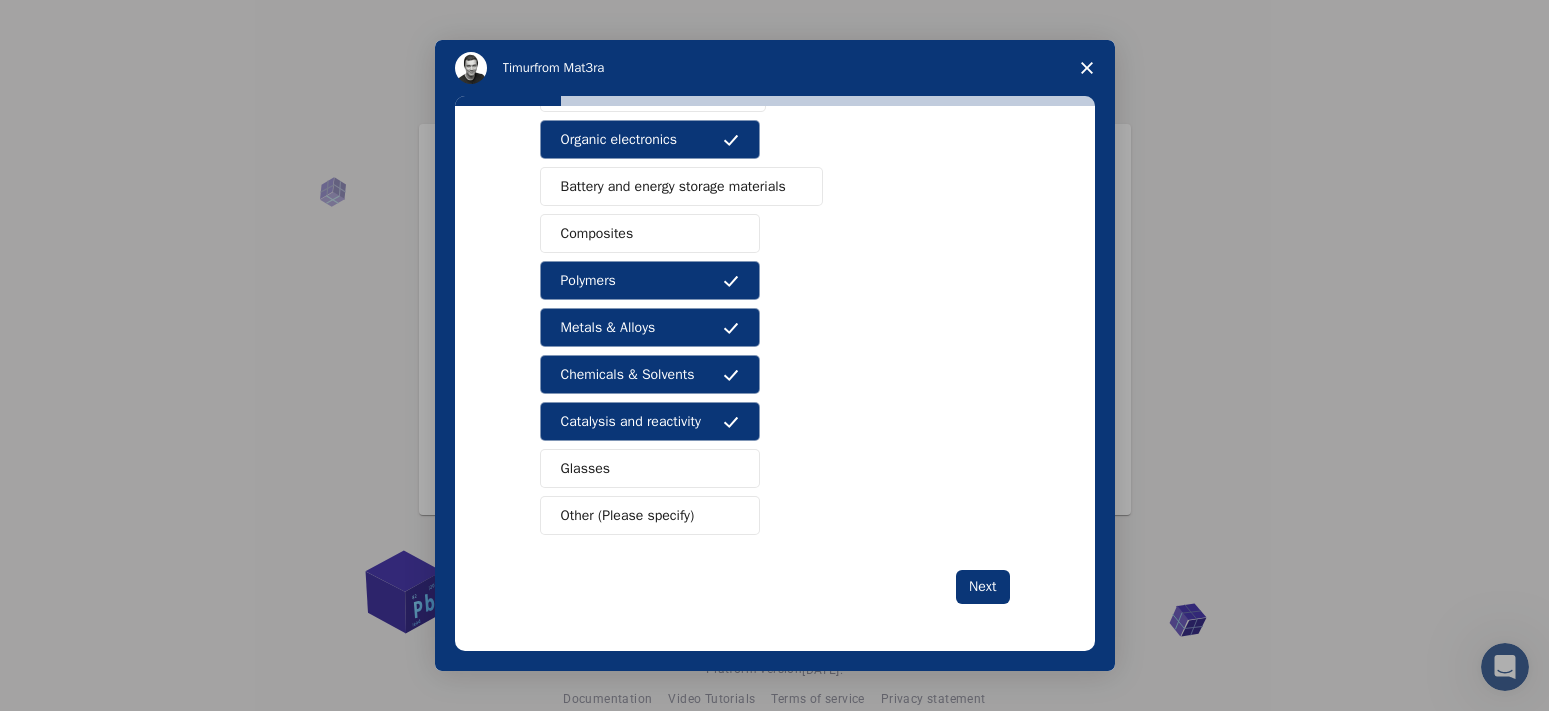 scroll, scrollTop: 254, scrollLeft: 0, axis: vertical 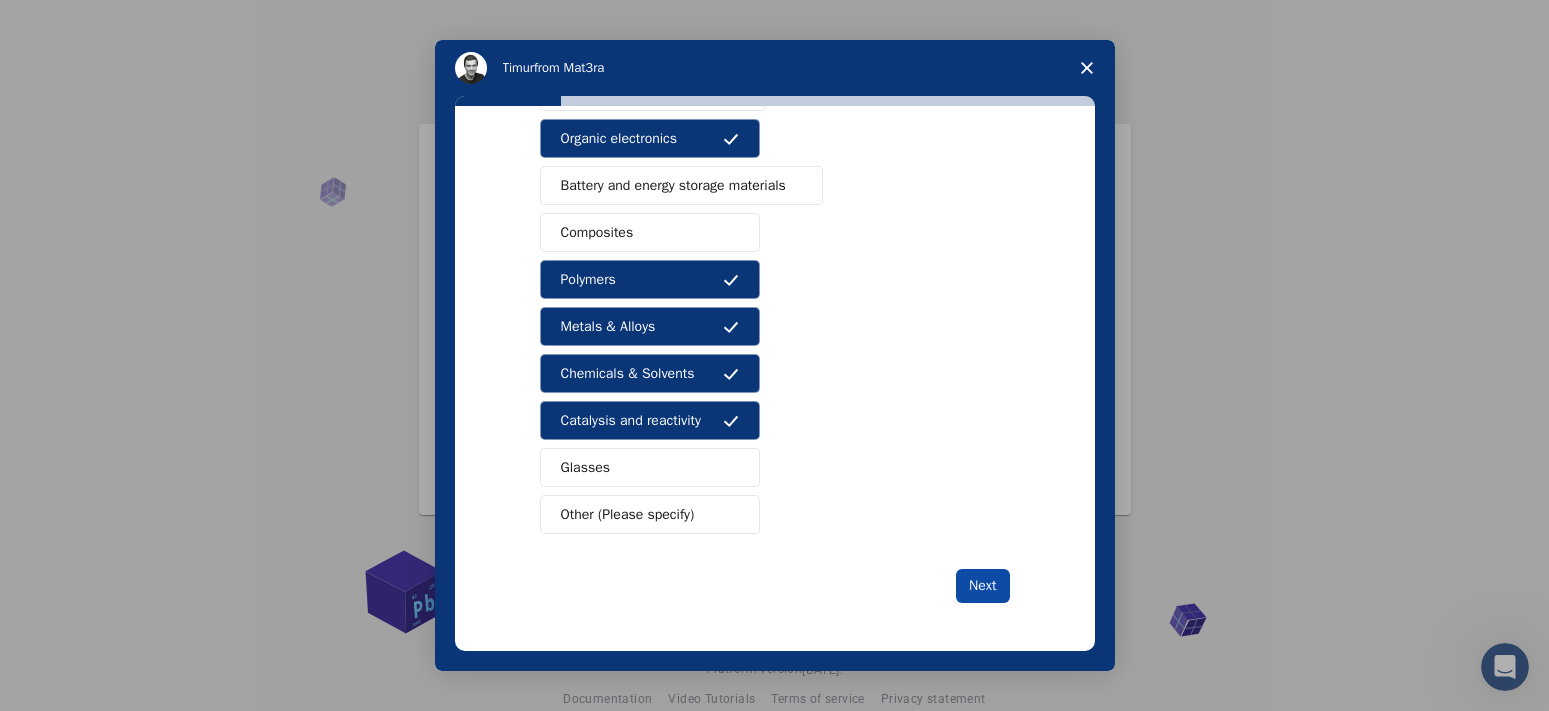 click on "Next" at bounding box center (982, 586) 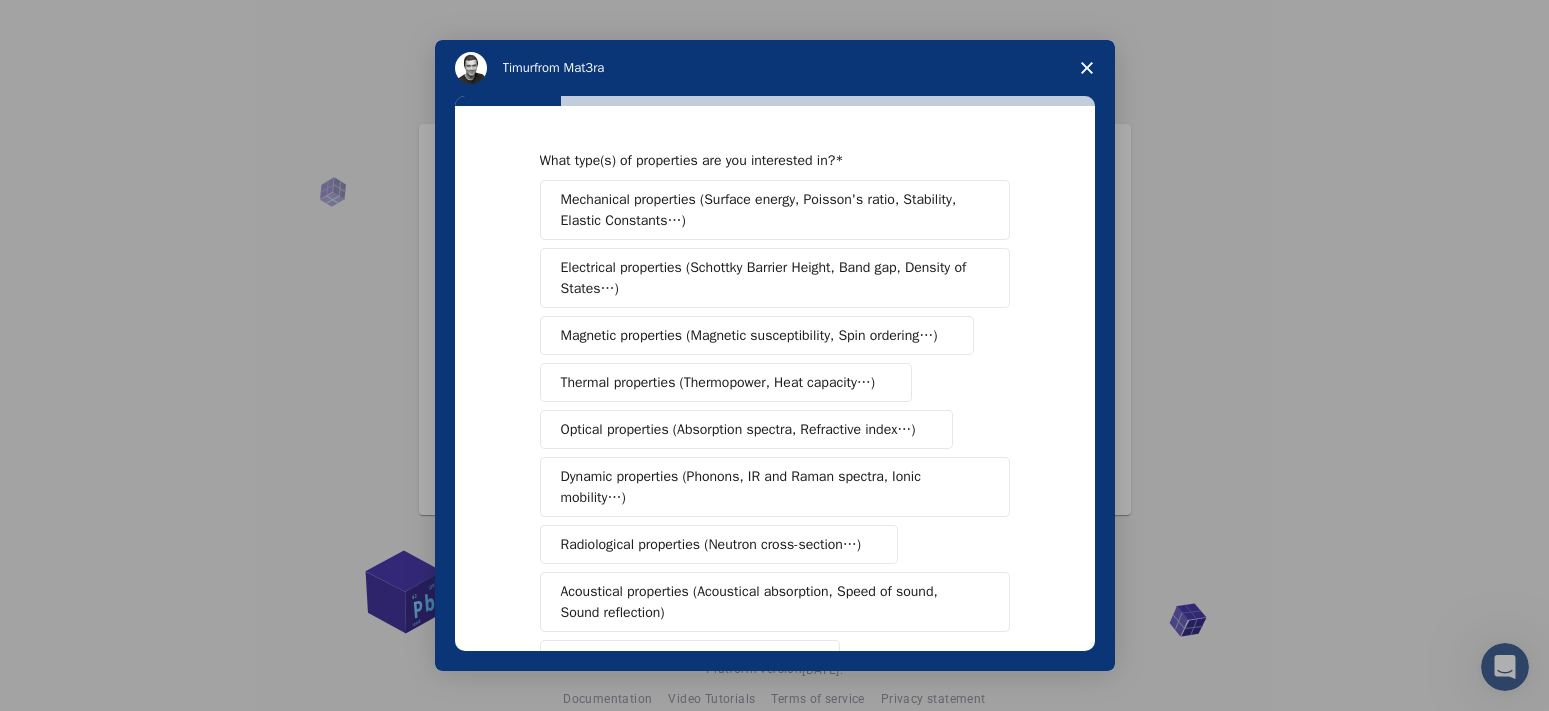 scroll, scrollTop: 0, scrollLeft: 0, axis: both 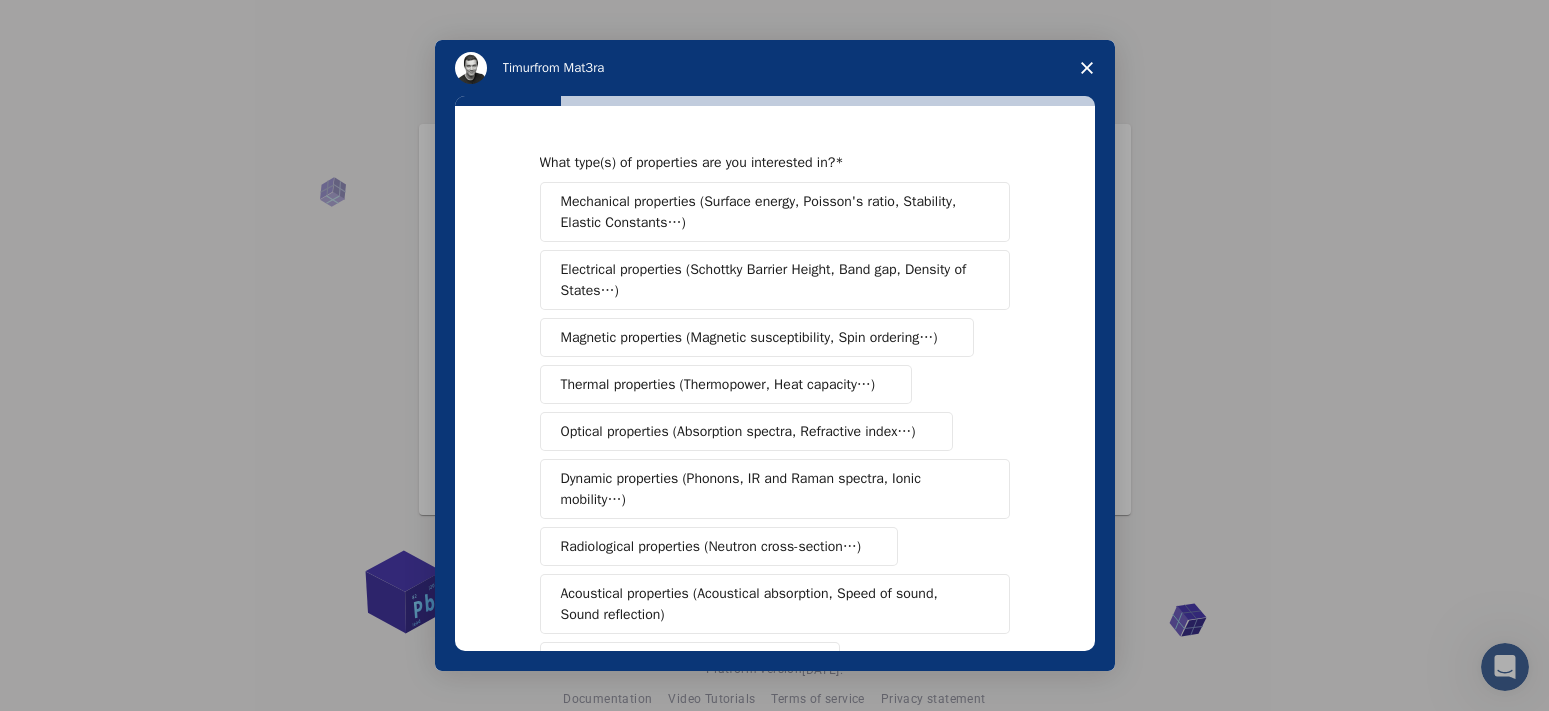 click on "Mechanical properties (Surface energy, Poisson's ratio, Stability, Elastic Constants…)" at bounding box center [768, 212] 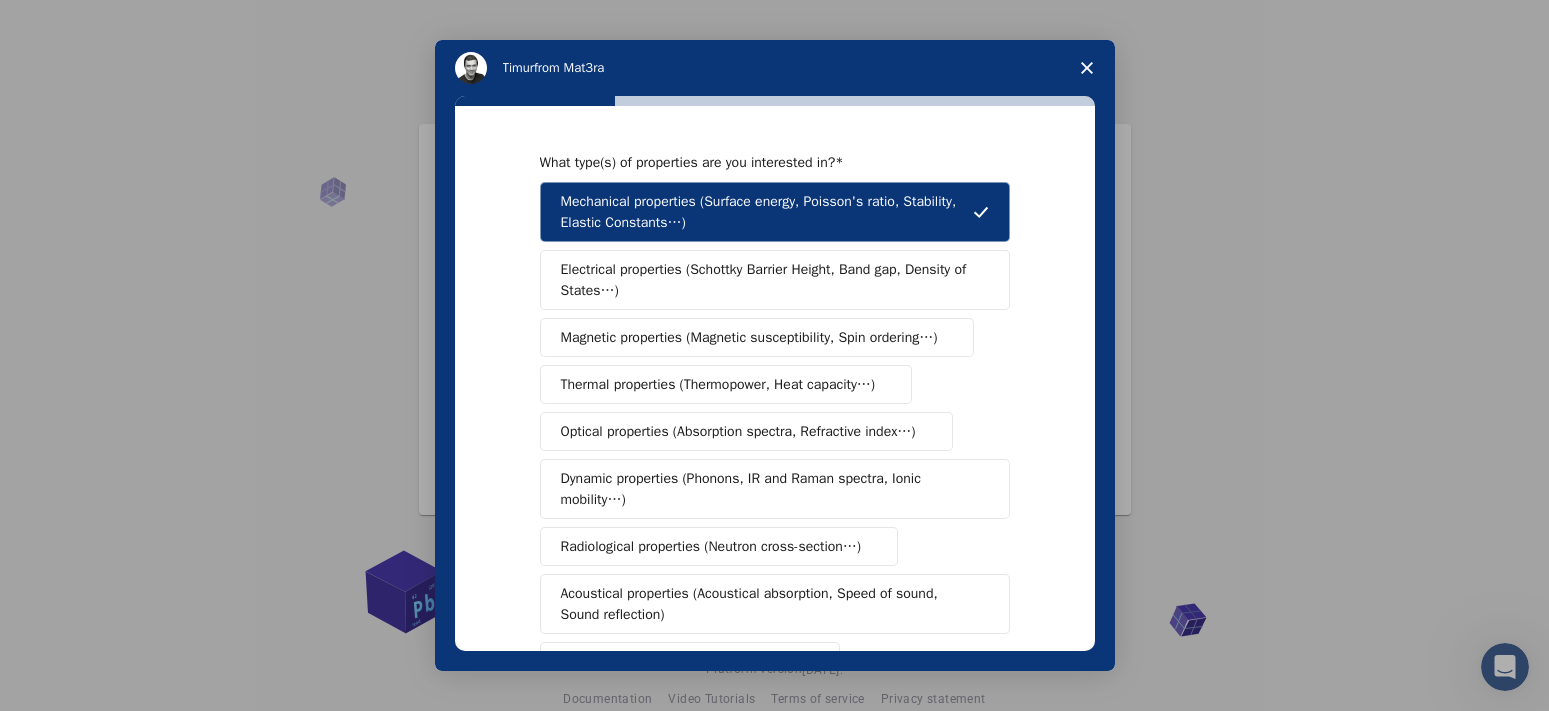 click on "Thermal properties (Thermopower, Heat capacity…)" at bounding box center (718, 384) 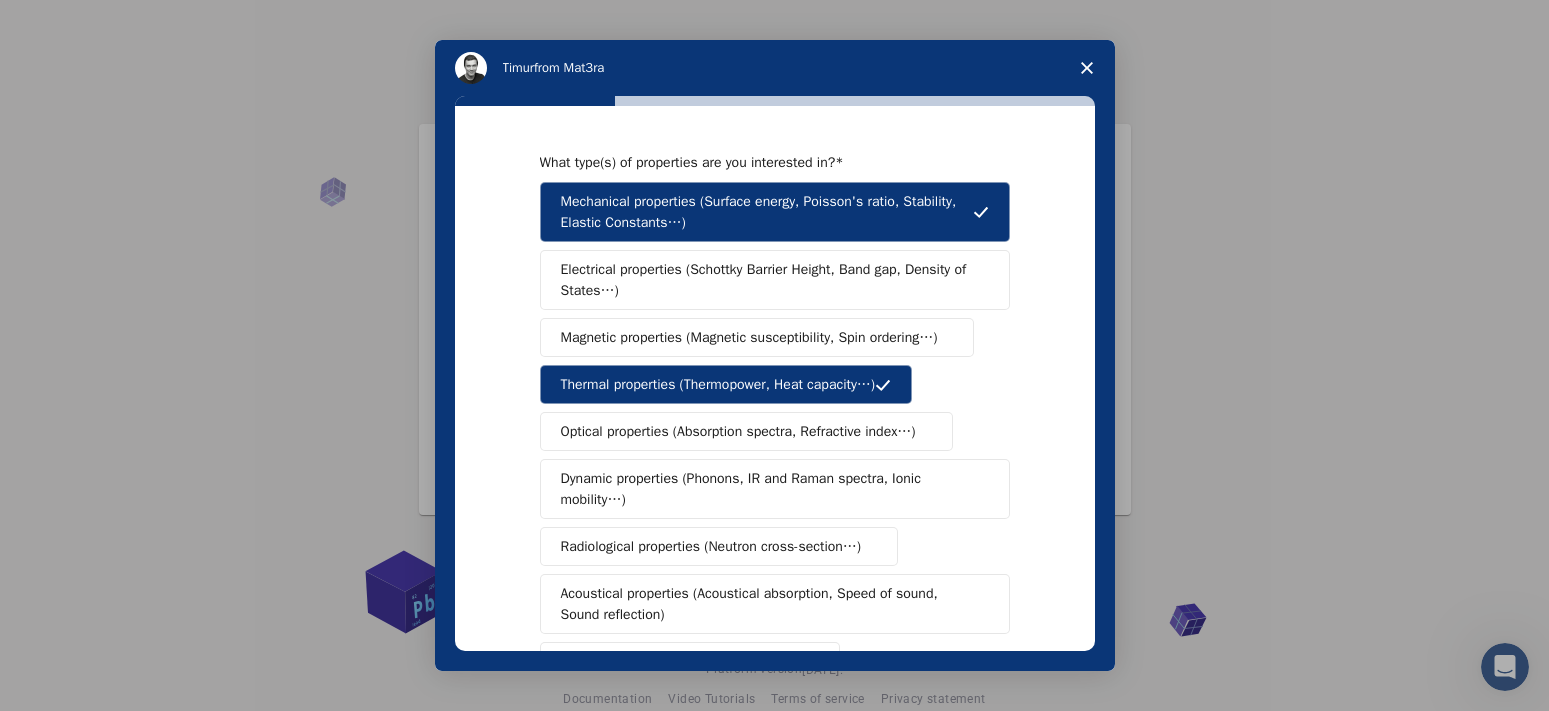 click on "Magnetic properties (Magnetic susceptibility, Spin ordering…)" at bounding box center (749, 337) 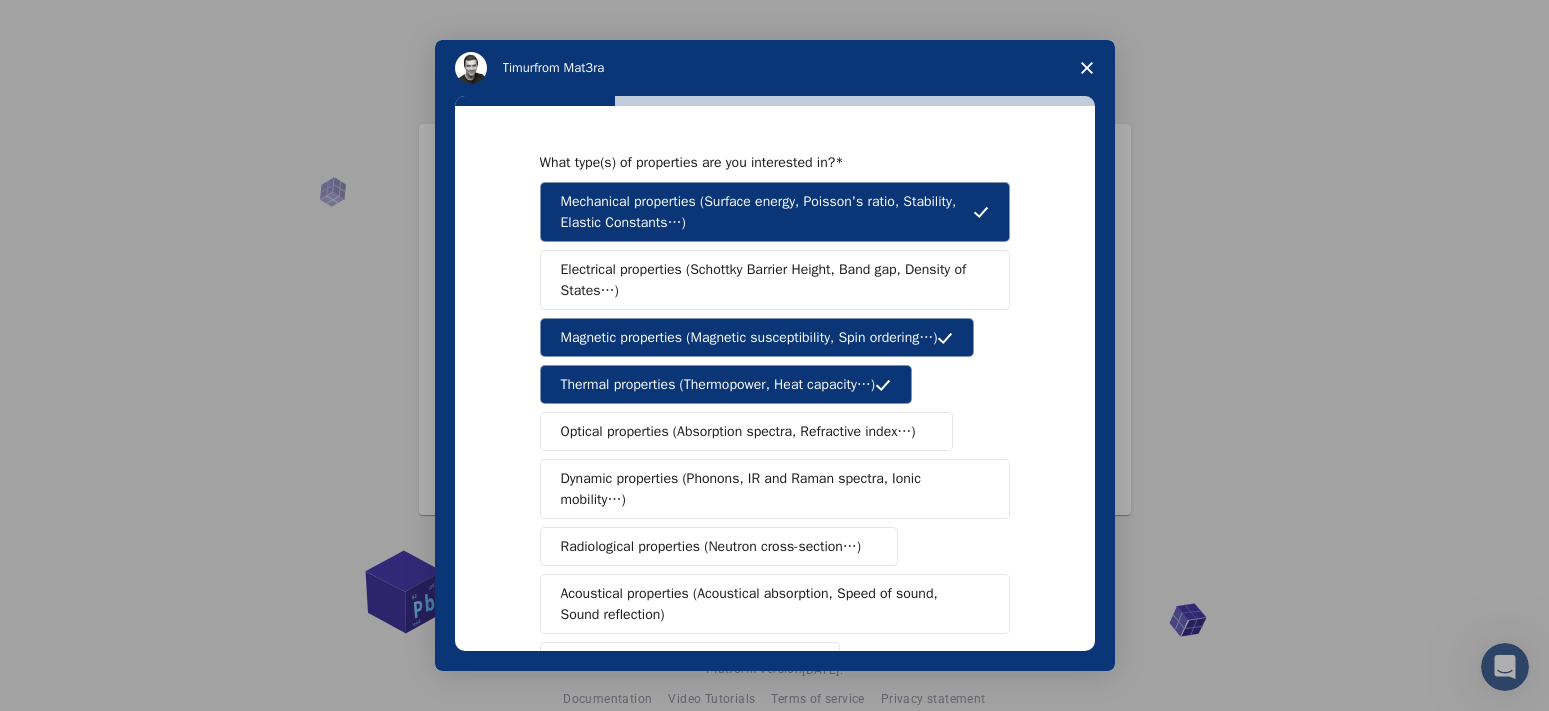 click on "Magnetic properties (Magnetic susceptibility, Spin ordering…)" at bounding box center [749, 337] 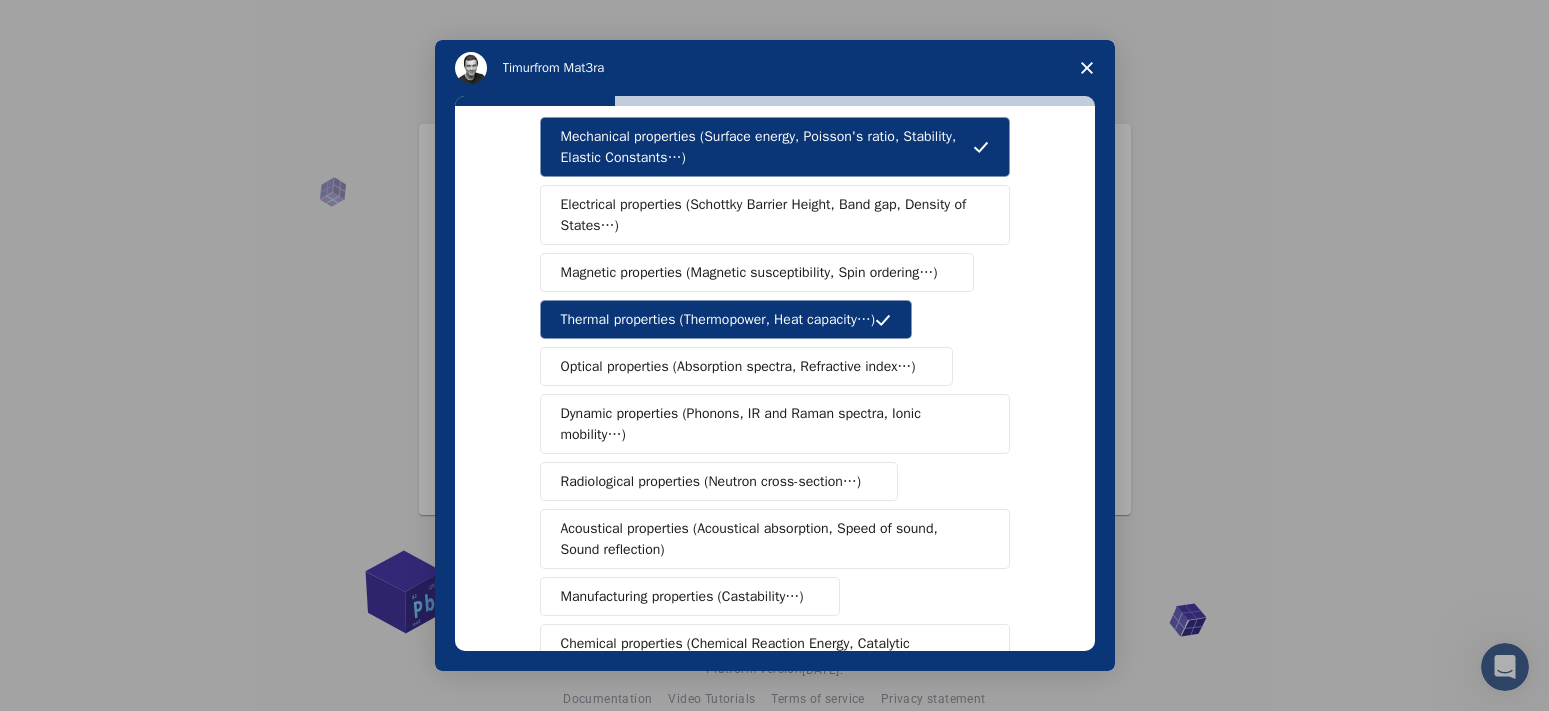 scroll, scrollTop: 100, scrollLeft: 0, axis: vertical 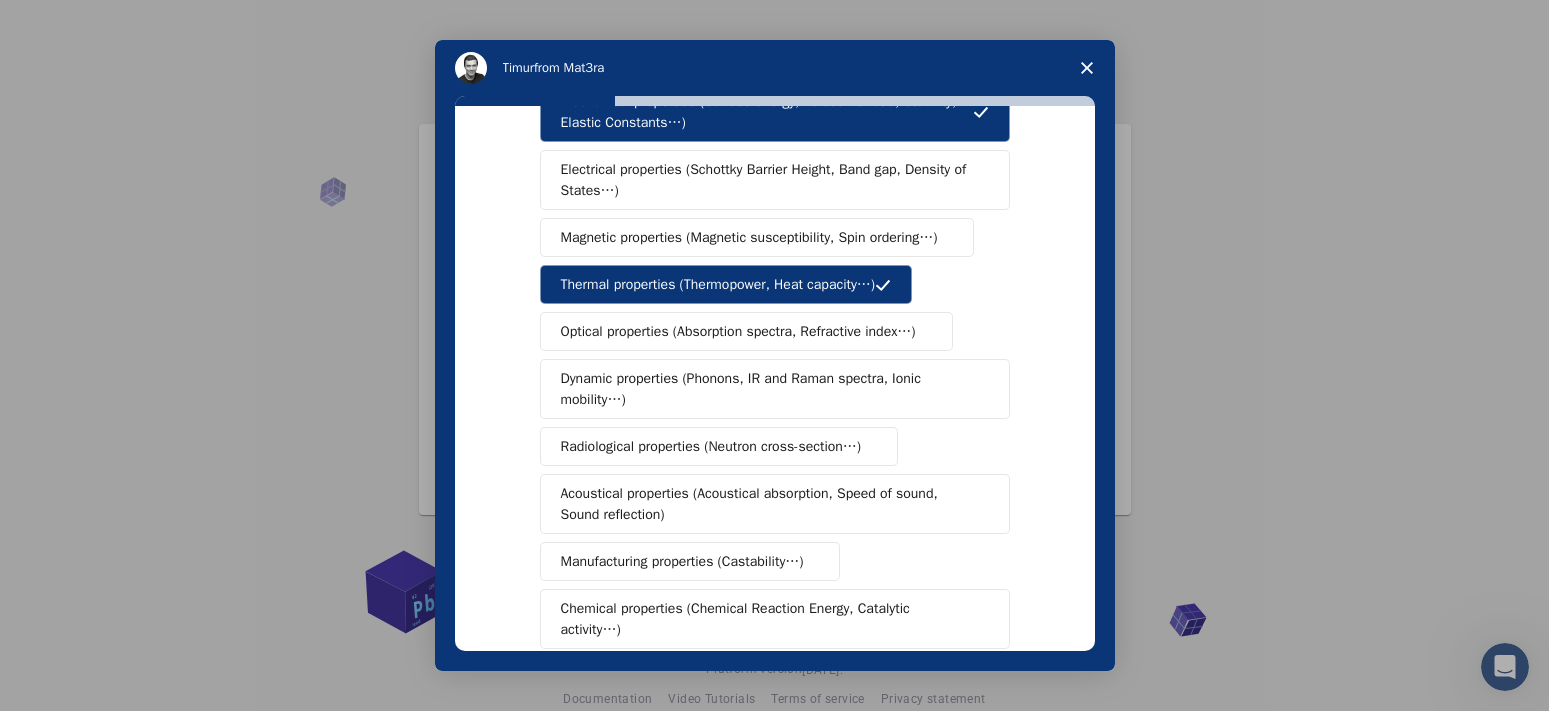 click on "Radiological properties (Neutron cross-section…)" at bounding box center (711, 446) 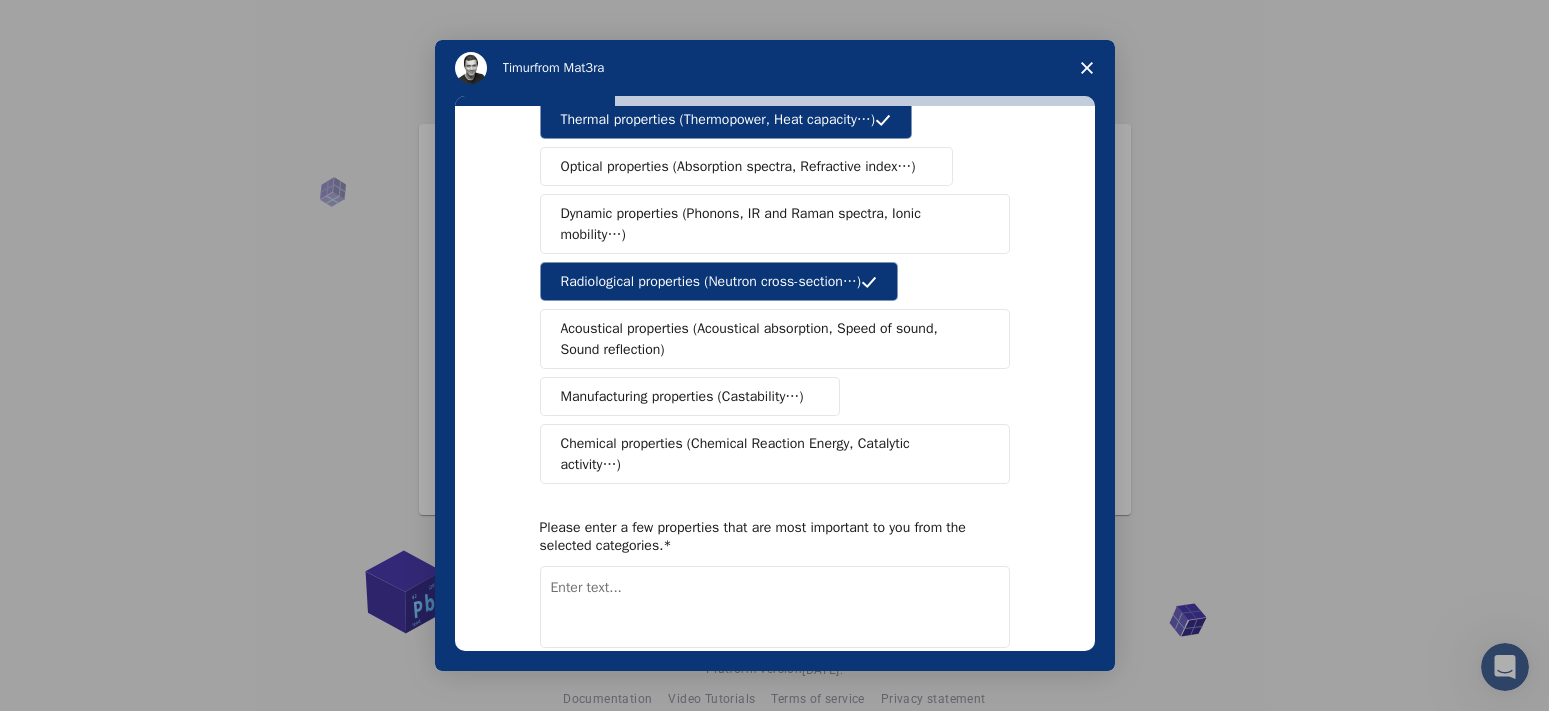 scroll, scrollTop: 300, scrollLeft: 0, axis: vertical 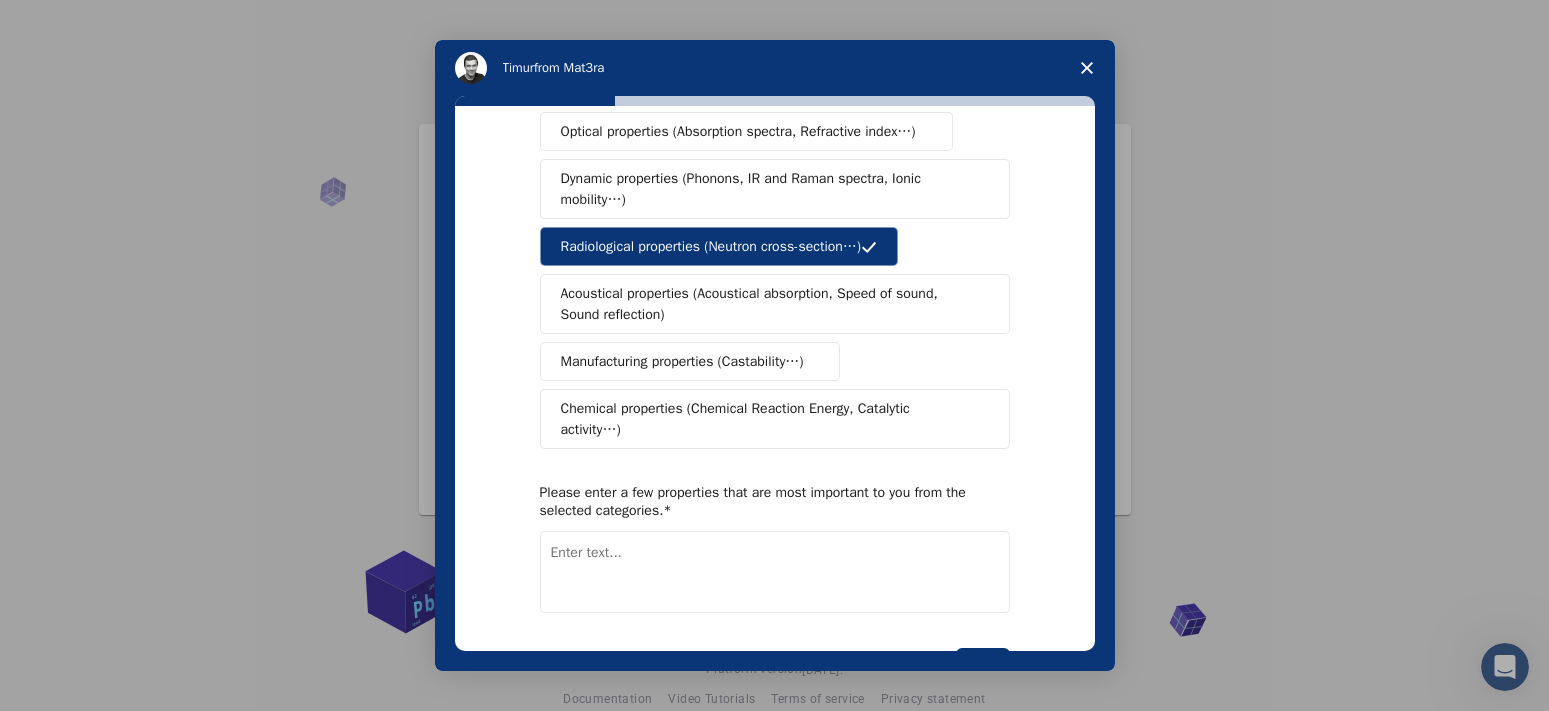click on "Chemical properties (Chemical Reaction Energy, Catalytic activity…)" at bounding box center [767, 419] 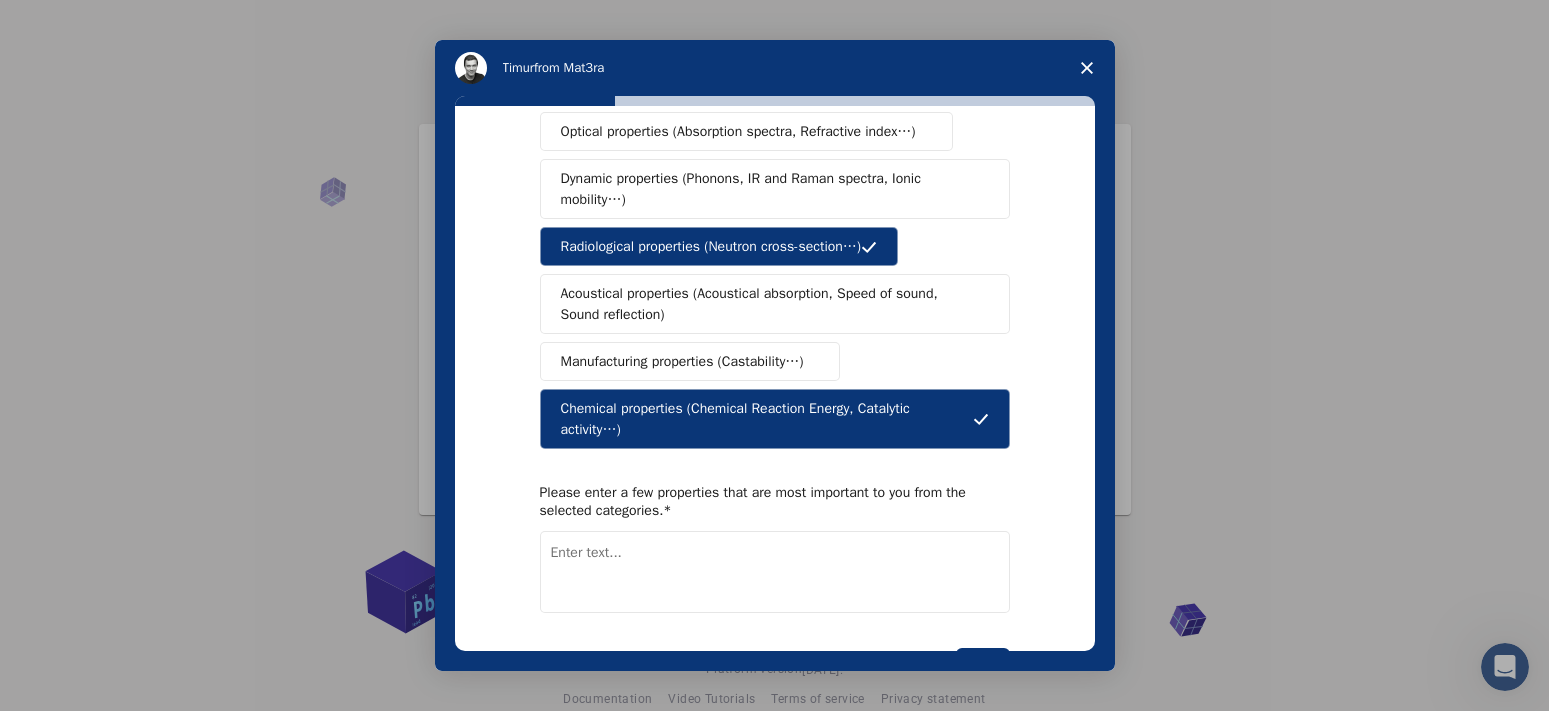 click on "Manufacturing properties (Castability…)" at bounding box center (682, 361) 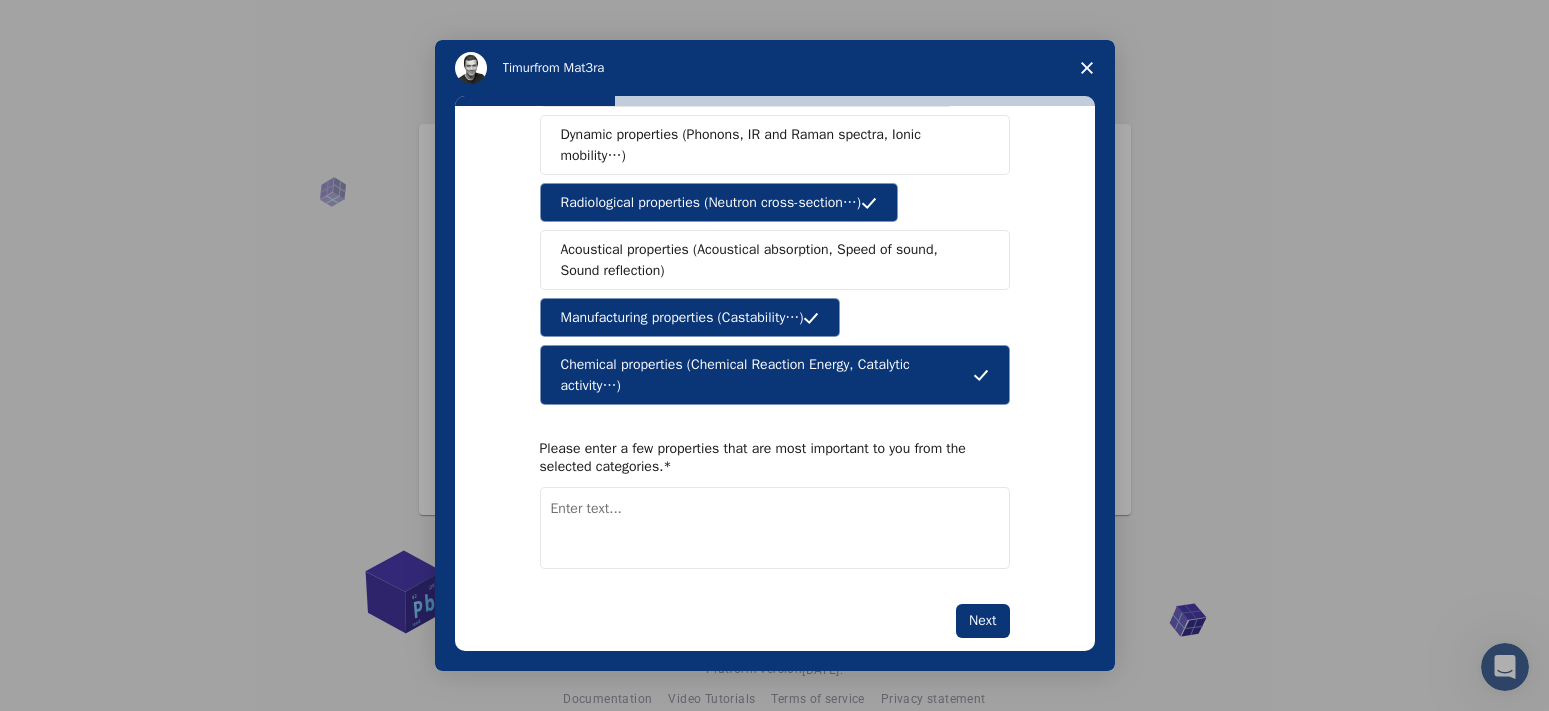scroll, scrollTop: 358, scrollLeft: 0, axis: vertical 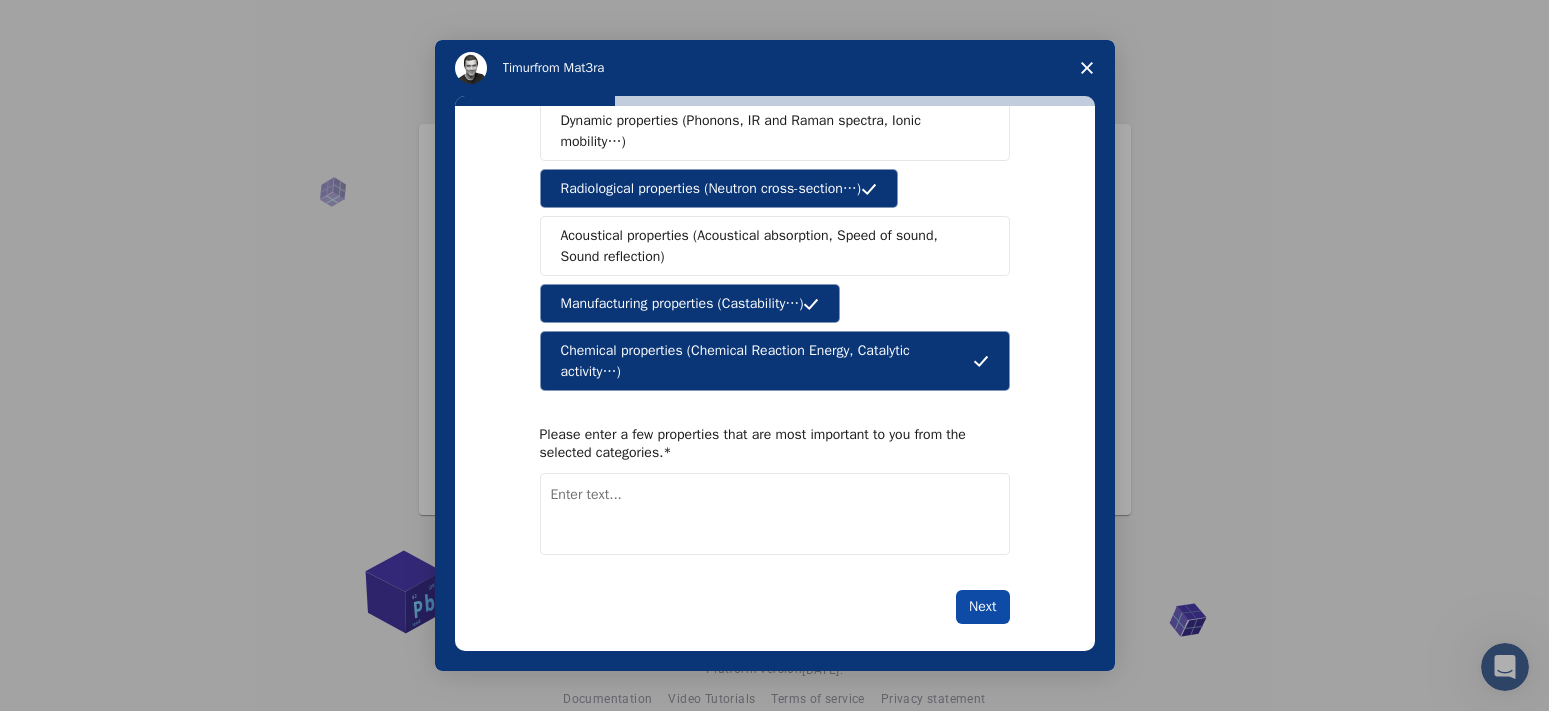 click on "Next" at bounding box center (982, 607) 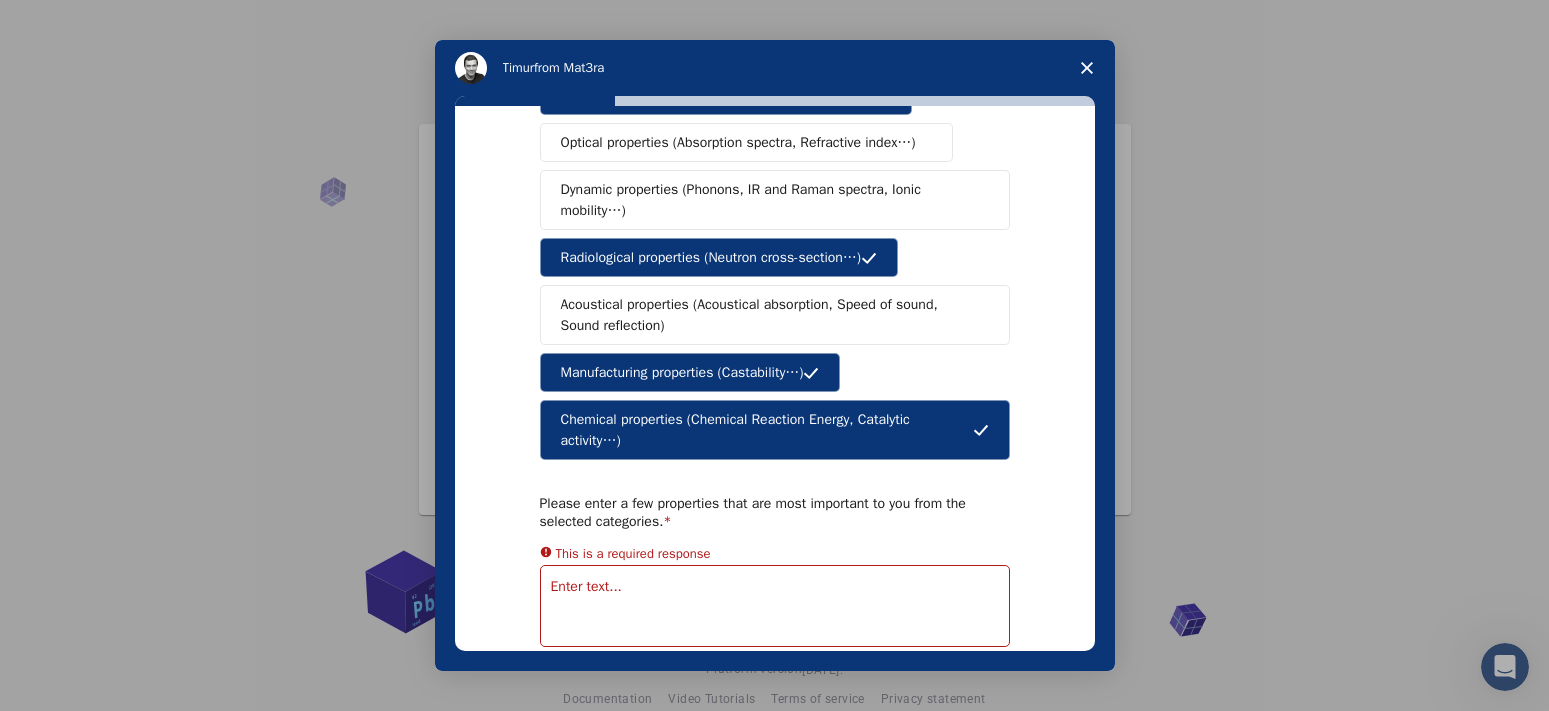 scroll, scrollTop: 300, scrollLeft: 0, axis: vertical 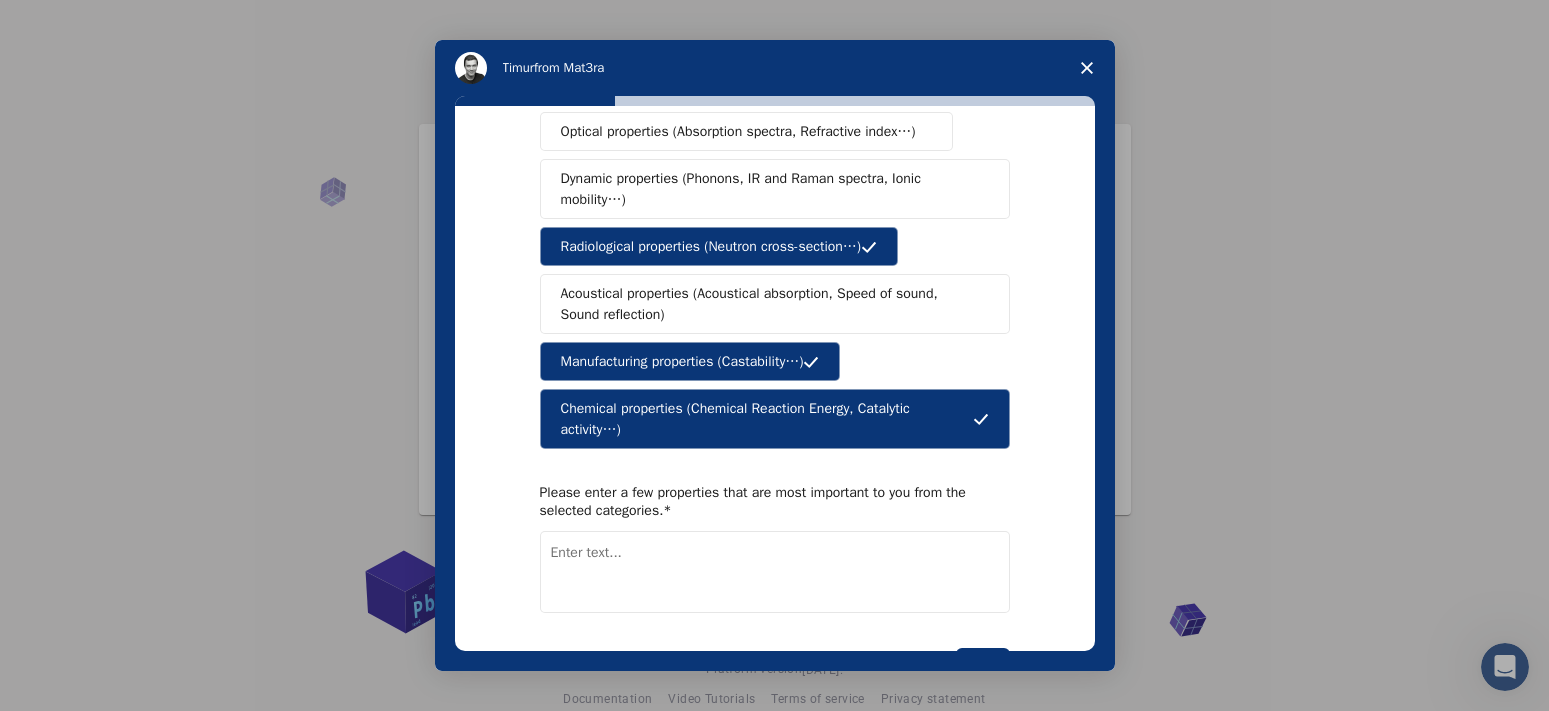 click at bounding box center (775, 572) 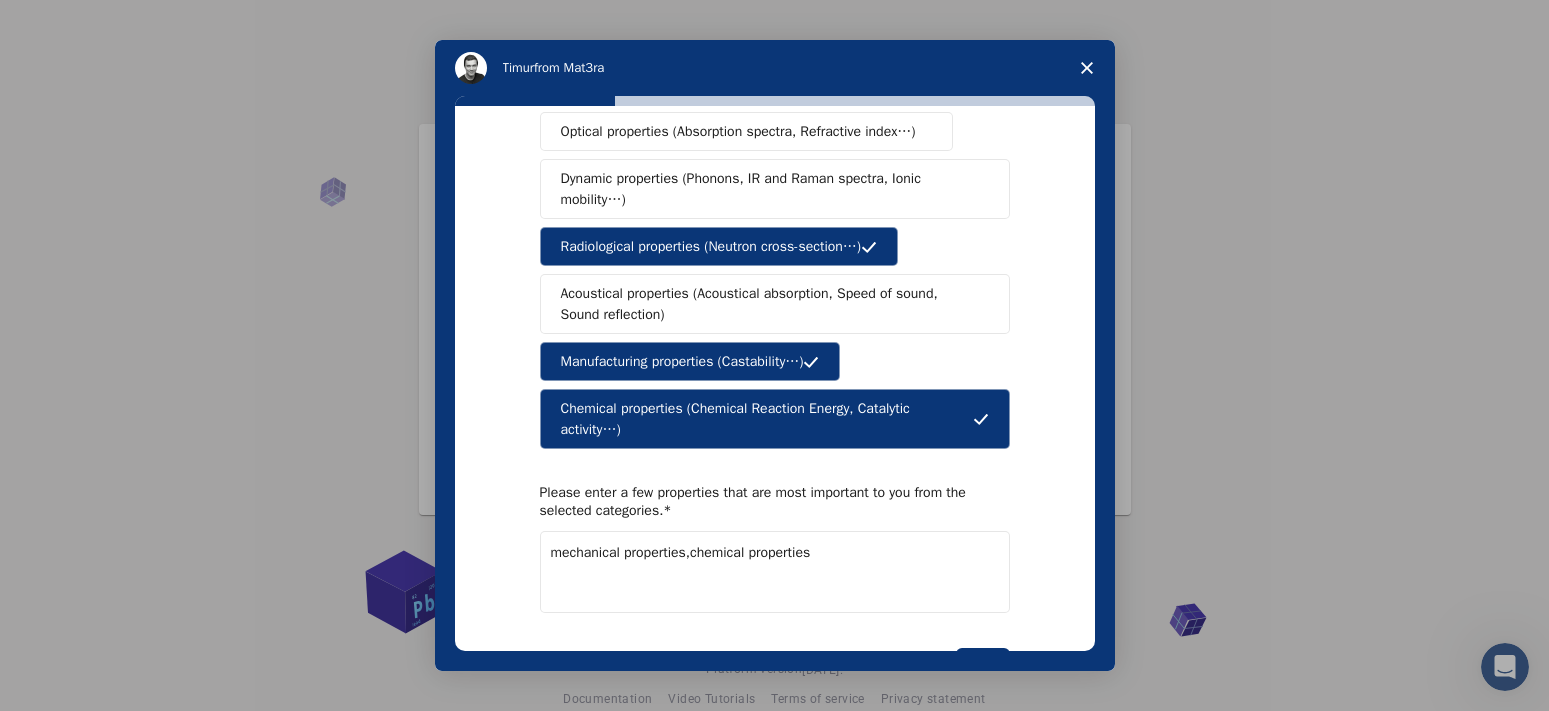 click on "mechanical properties,chemical properties" at bounding box center (775, 572) 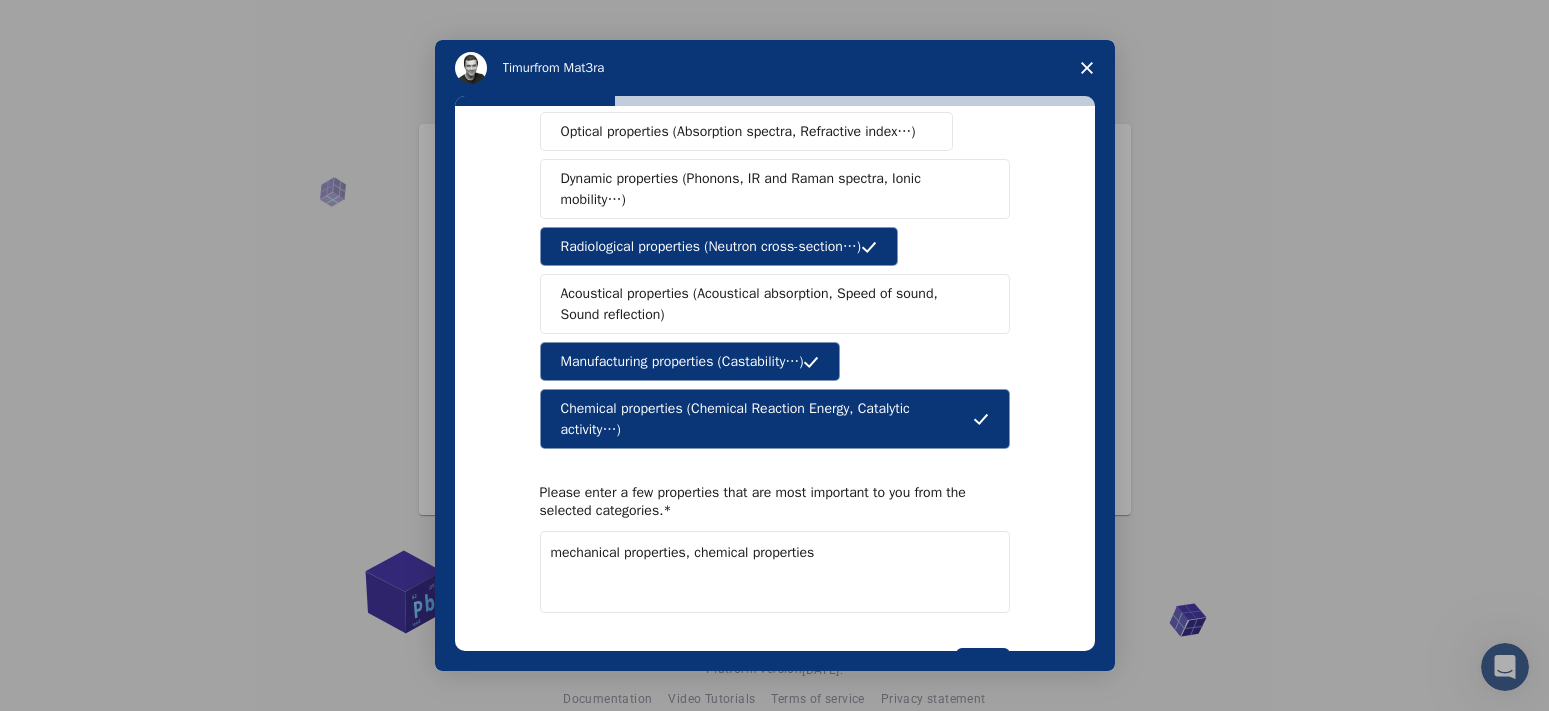 click on "mechanical properties, chemical properties" at bounding box center (775, 572) 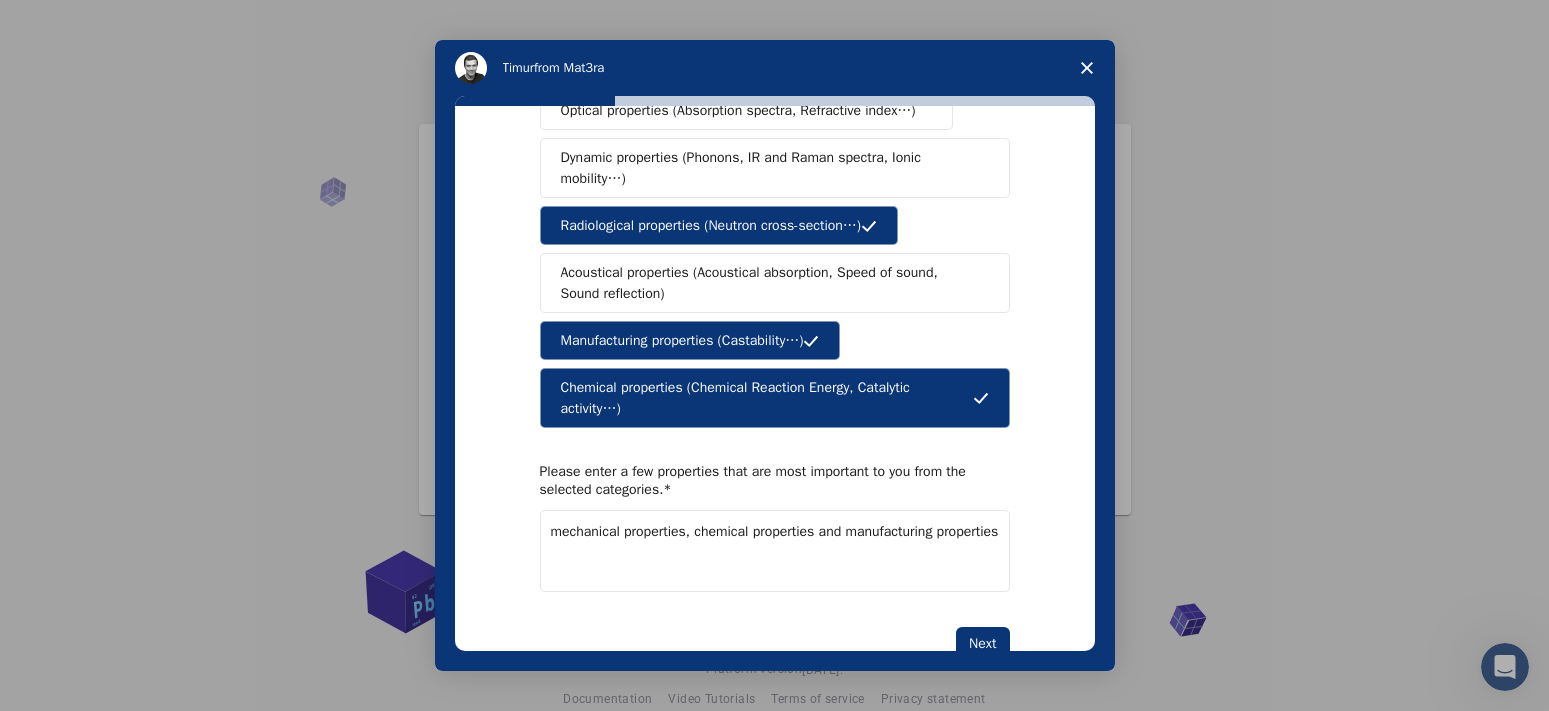 scroll, scrollTop: 358, scrollLeft: 0, axis: vertical 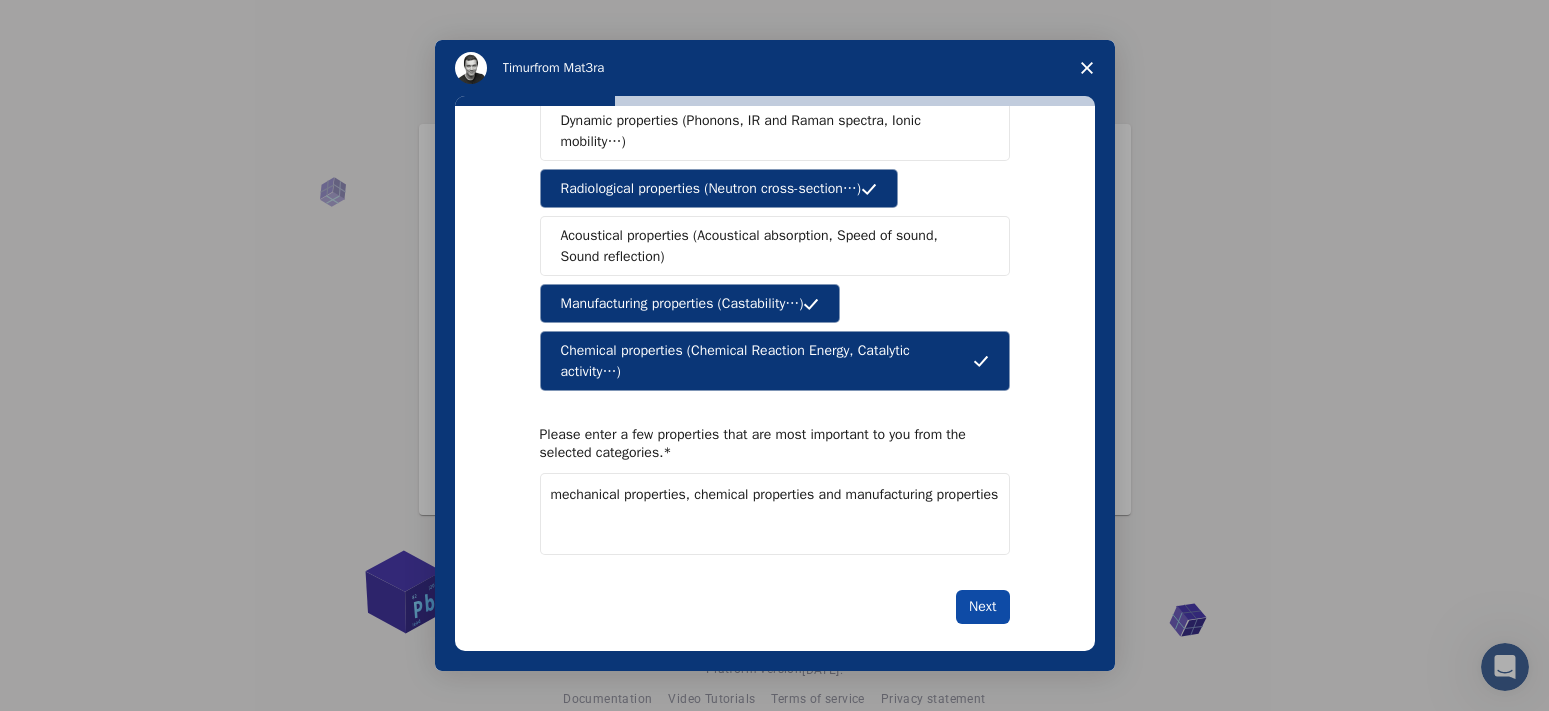 type on "mechanical properties, chemical properties and manufacturing properties" 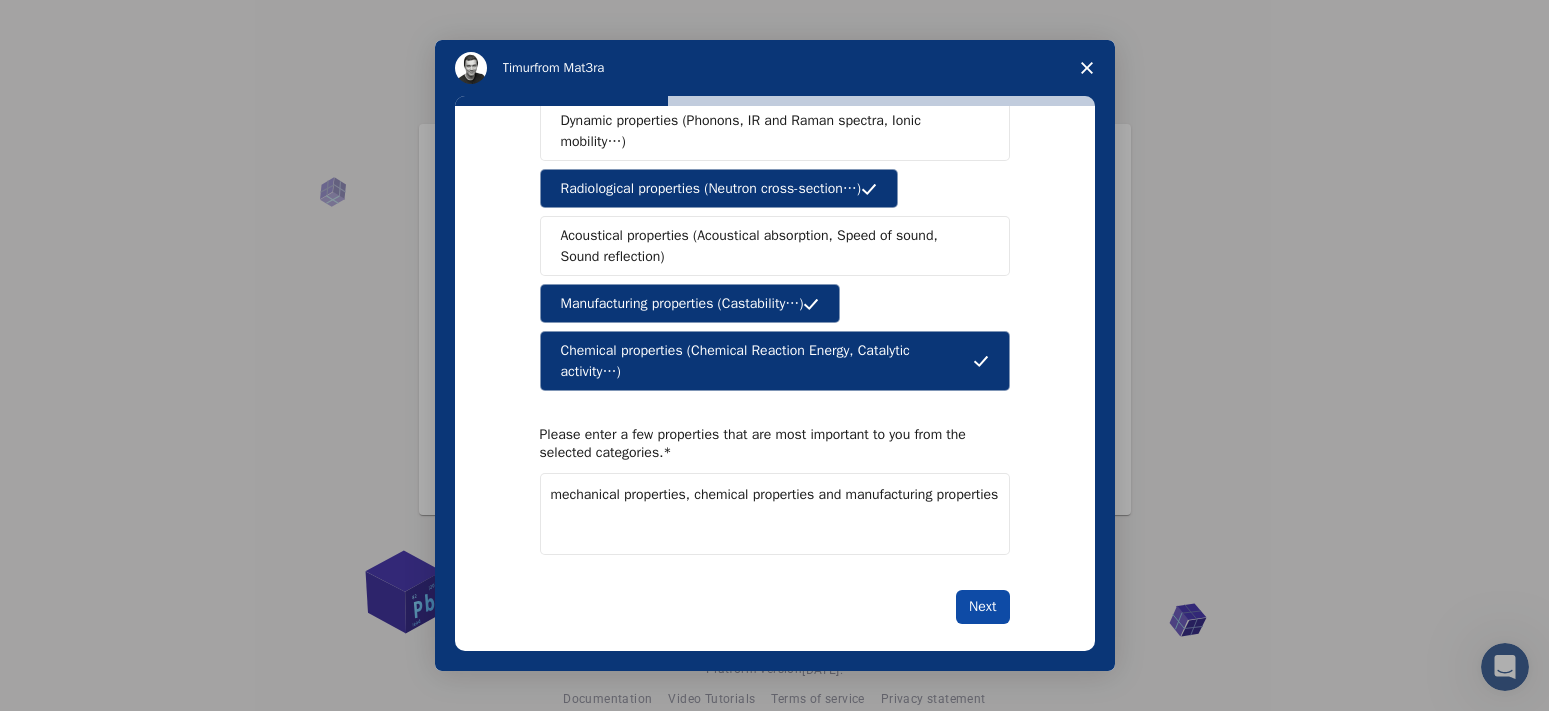 click on "Next" at bounding box center (982, 607) 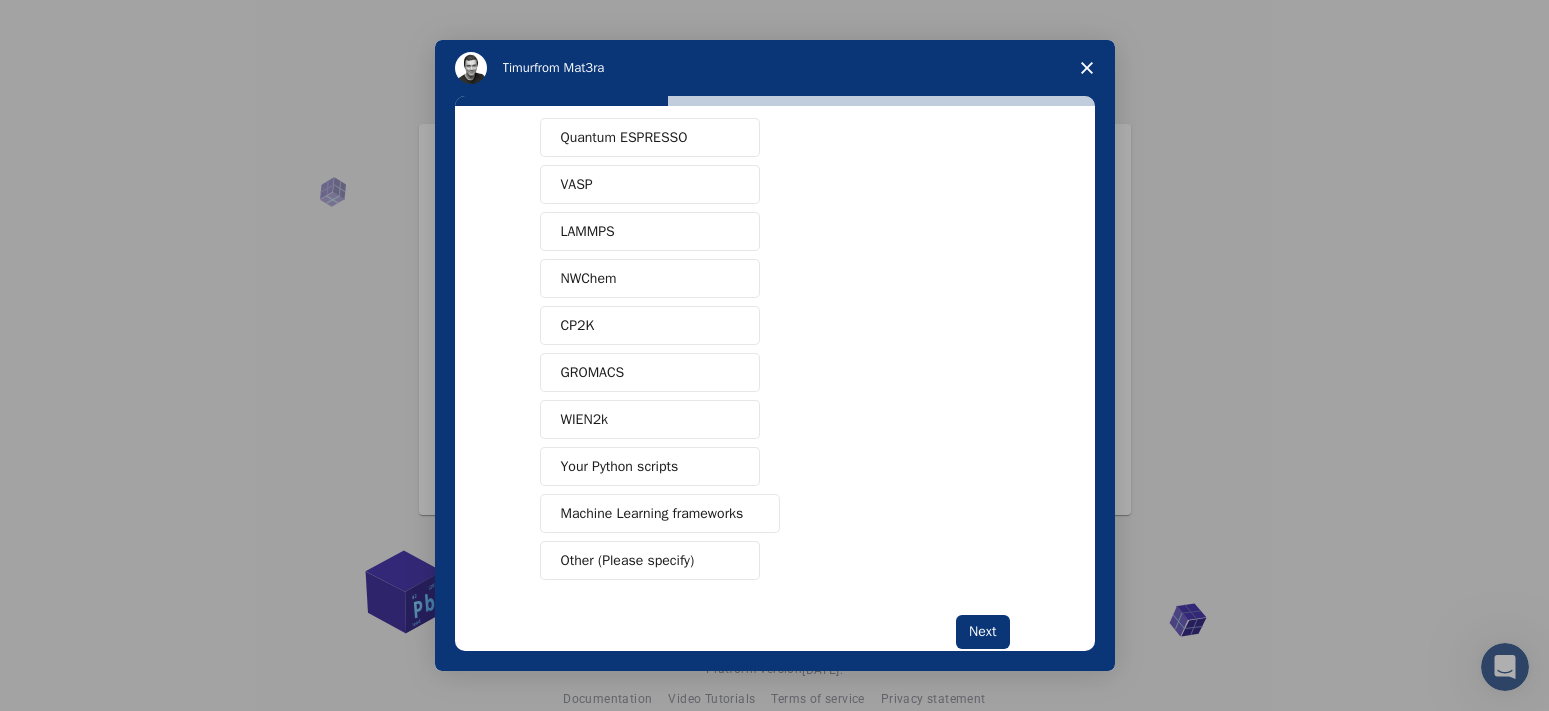scroll, scrollTop: 110, scrollLeft: 0, axis: vertical 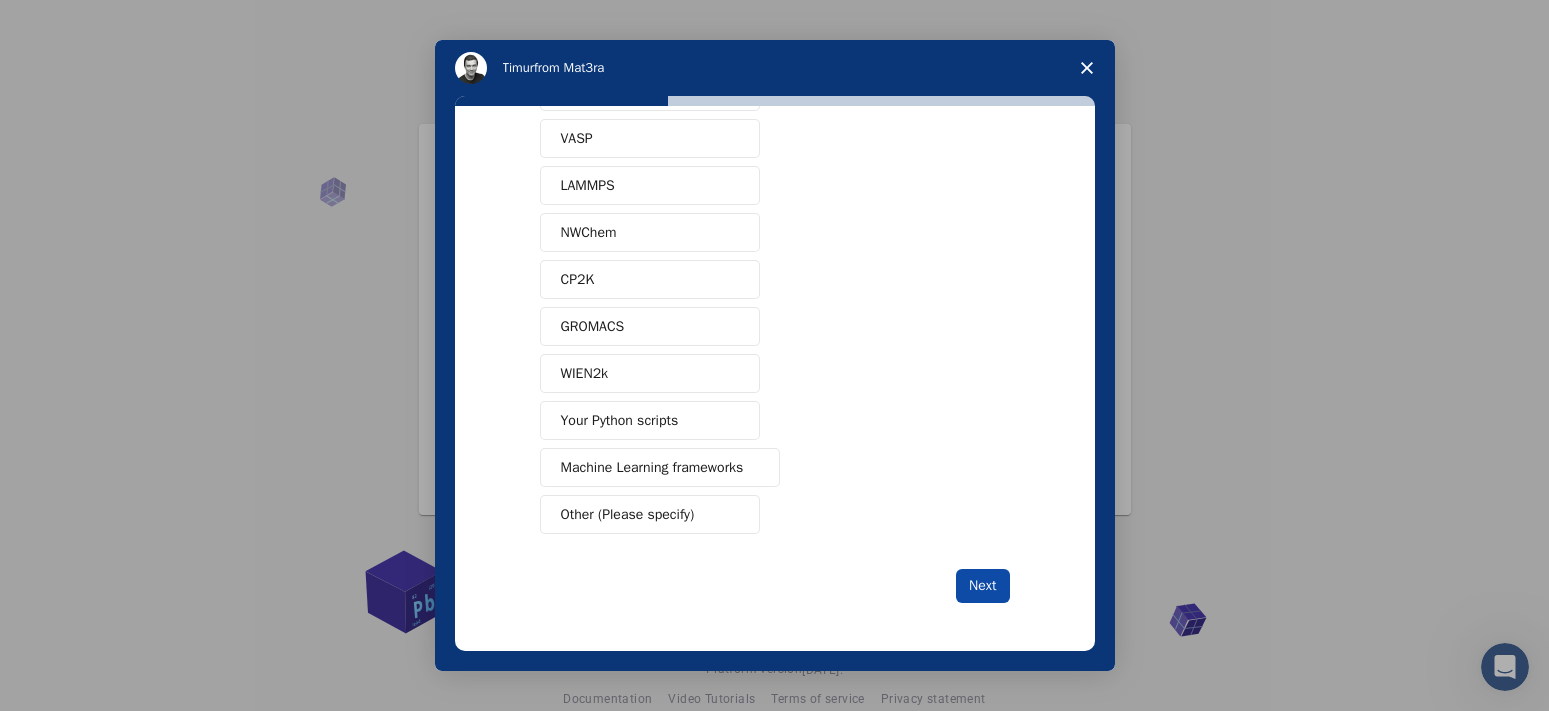 click on "Next" at bounding box center (982, 586) 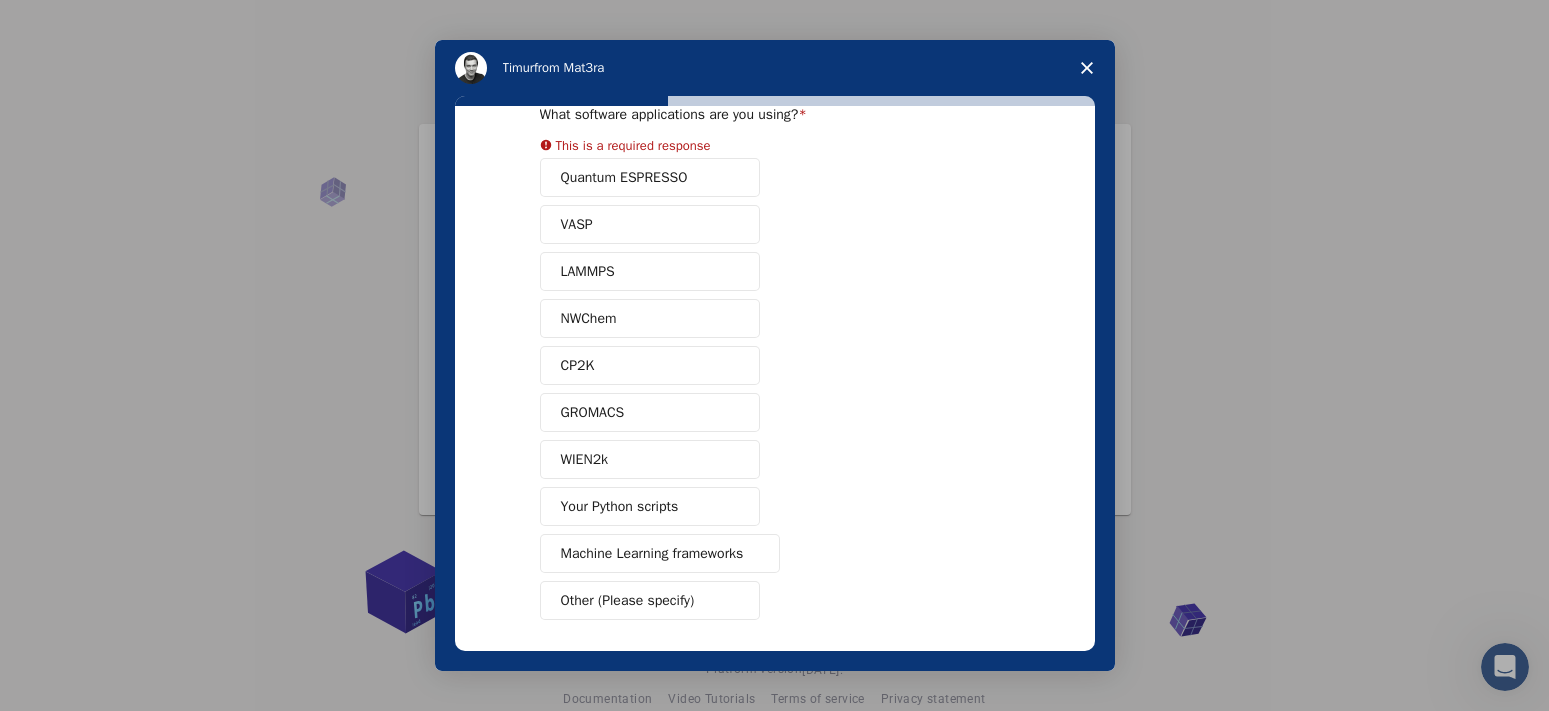 scroll, scrollTop: 134, scrollLeft: 0, axis: vertical 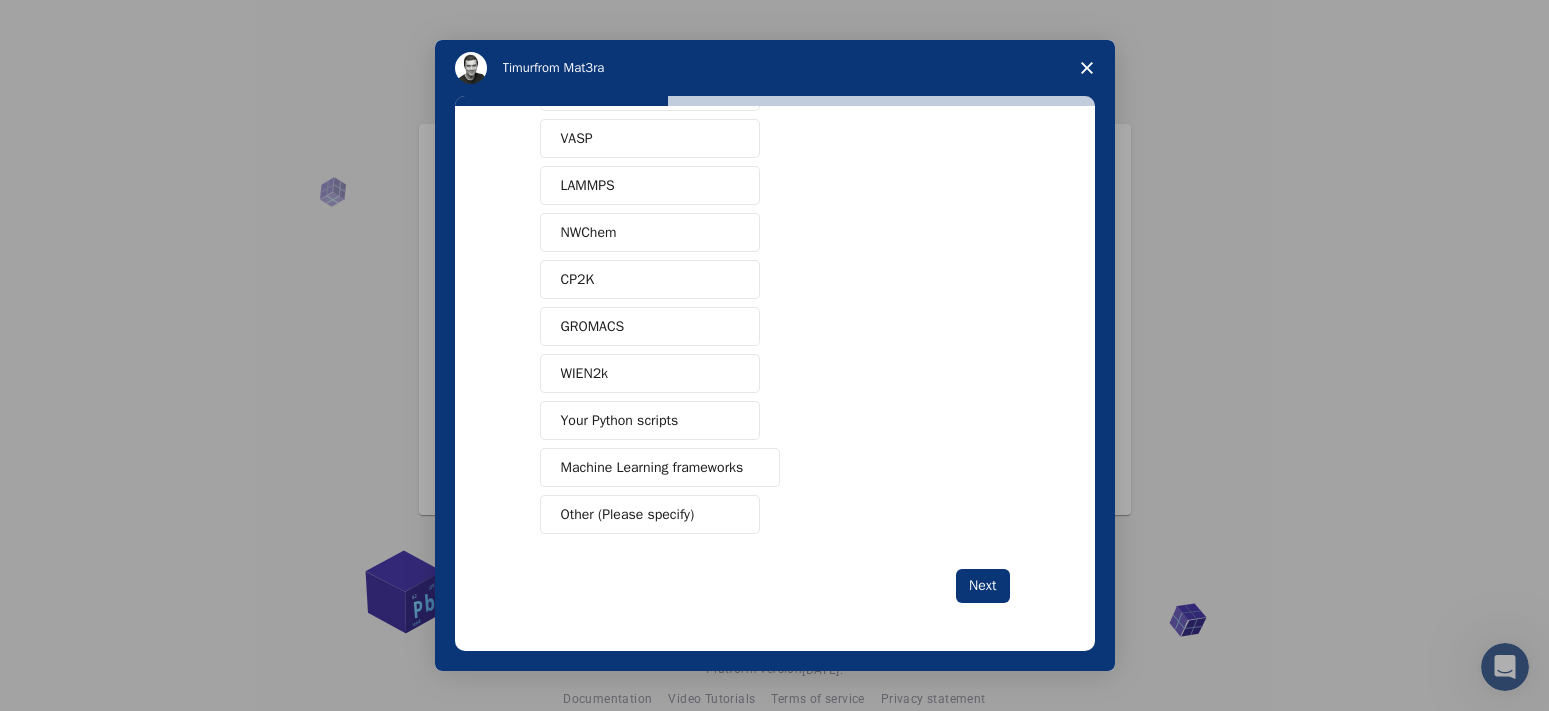 click on "Other (Please specify)" at bounding box center (628, 514) 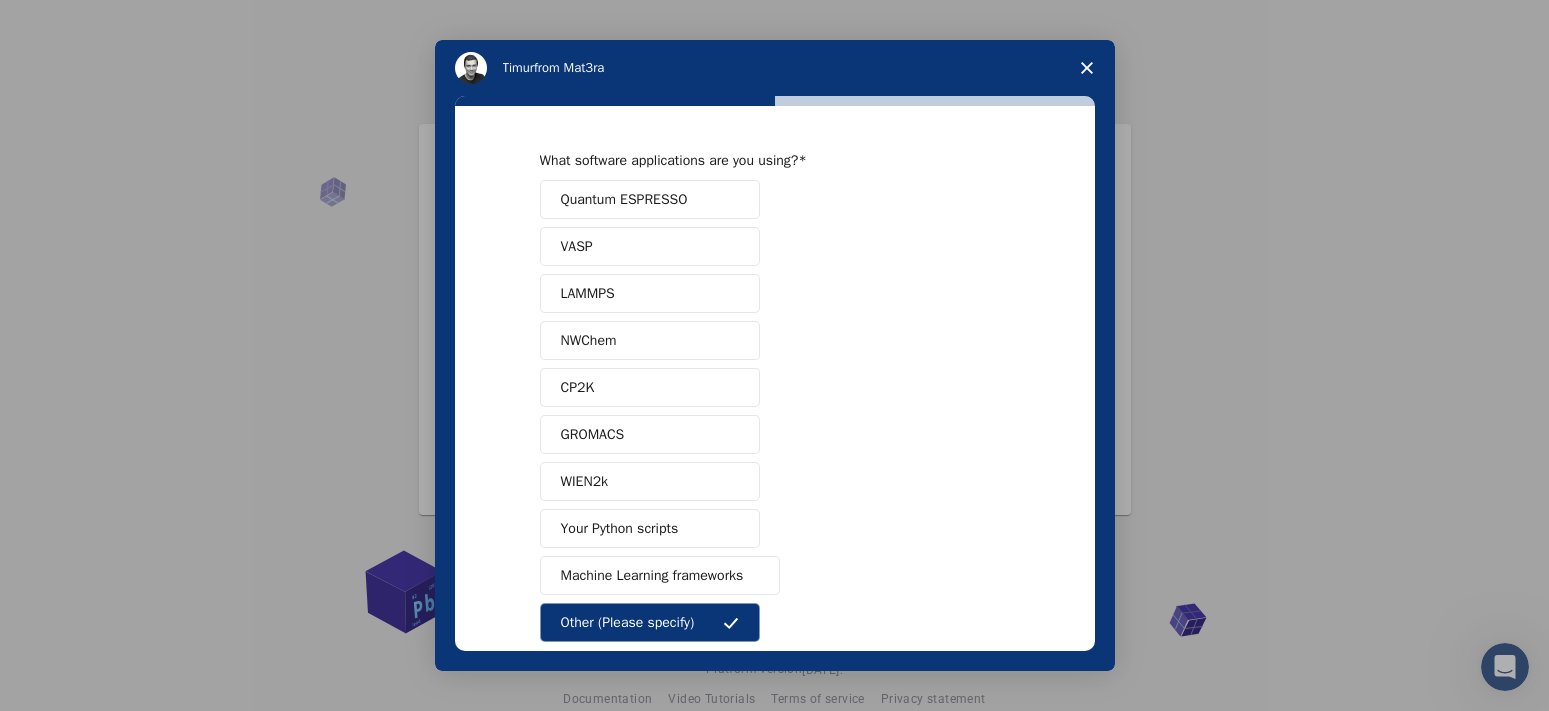 scroll, scrollTop: 0, scrollLeft: 0, axis: both 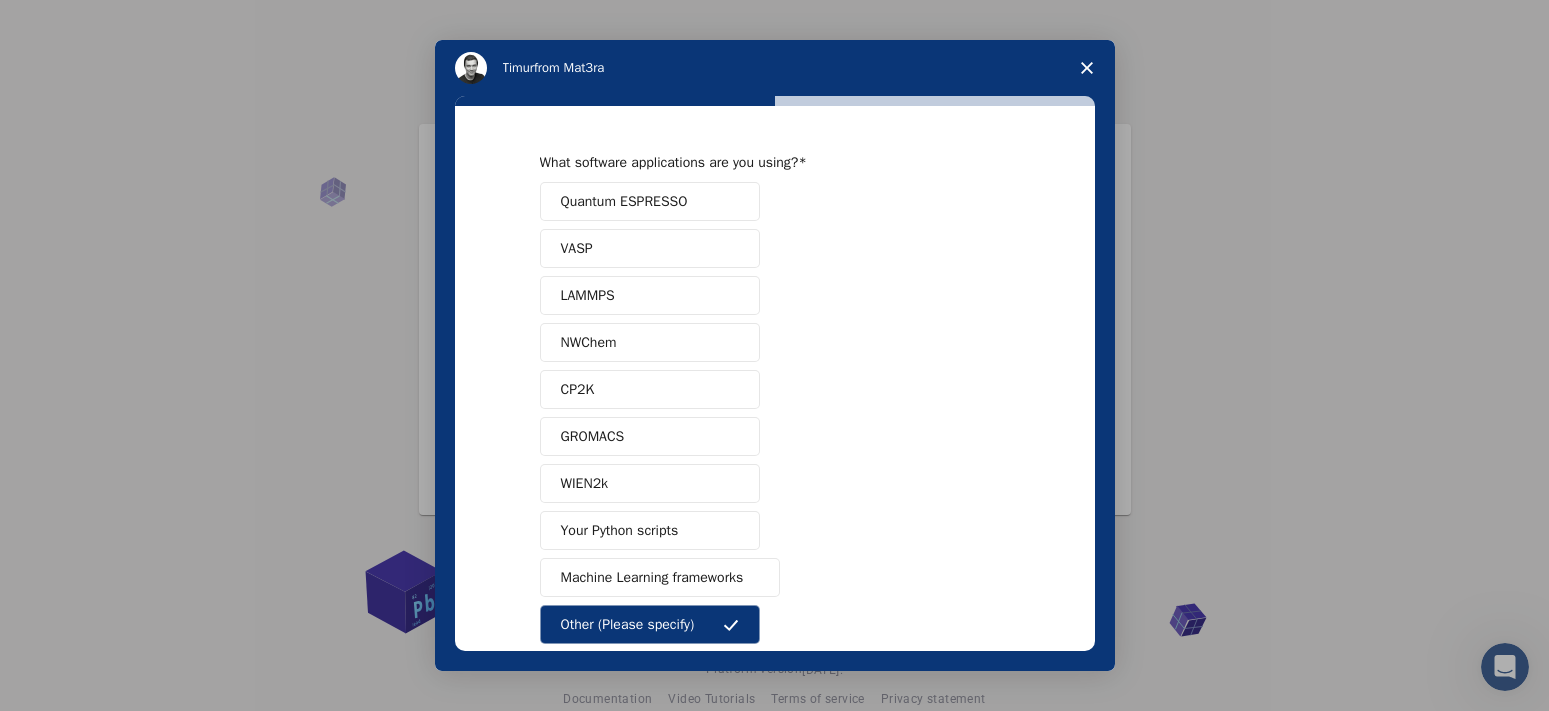 click on "Quantum ESPRESSO" at bounding box center (624, 201) 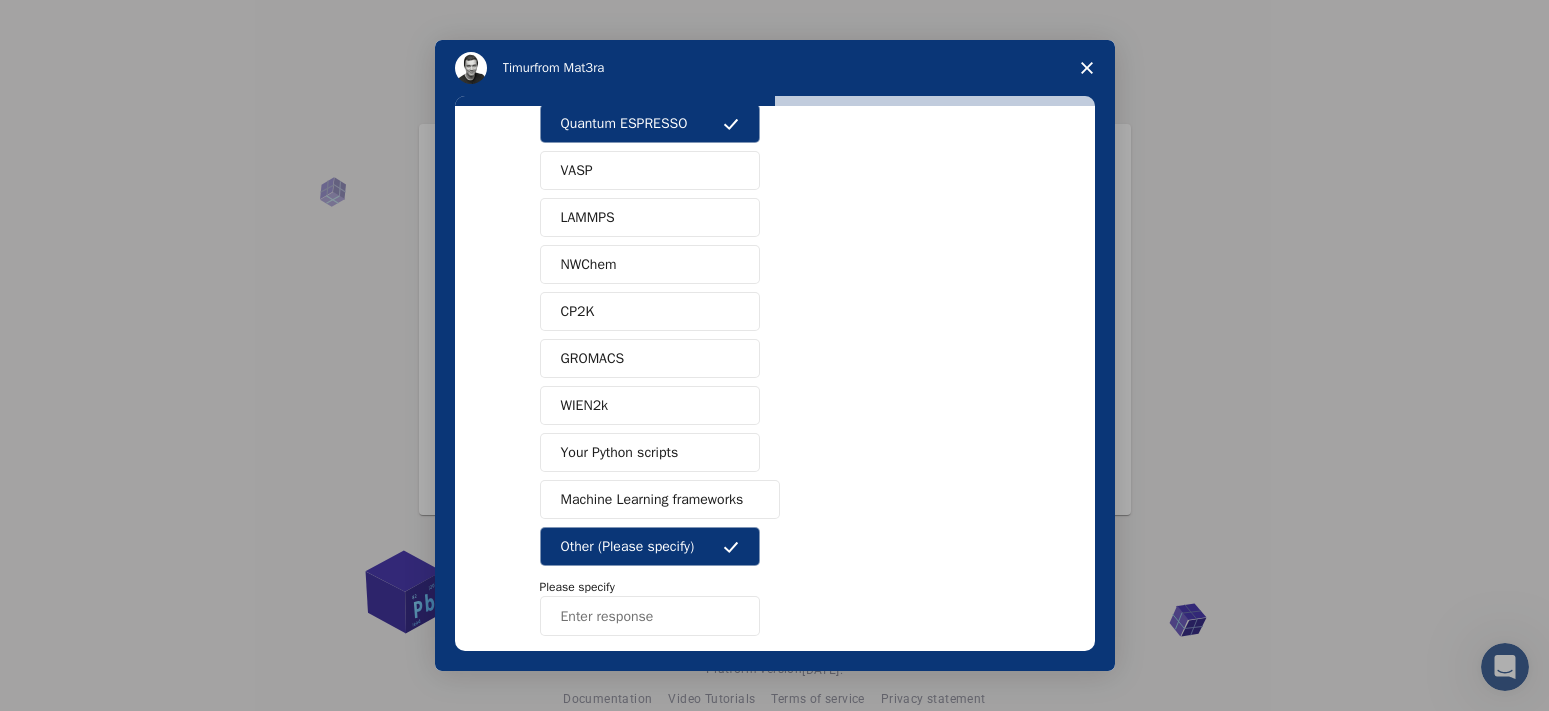 scroll, scrollTop: 180, scrollLeft: 0, axis: vertical 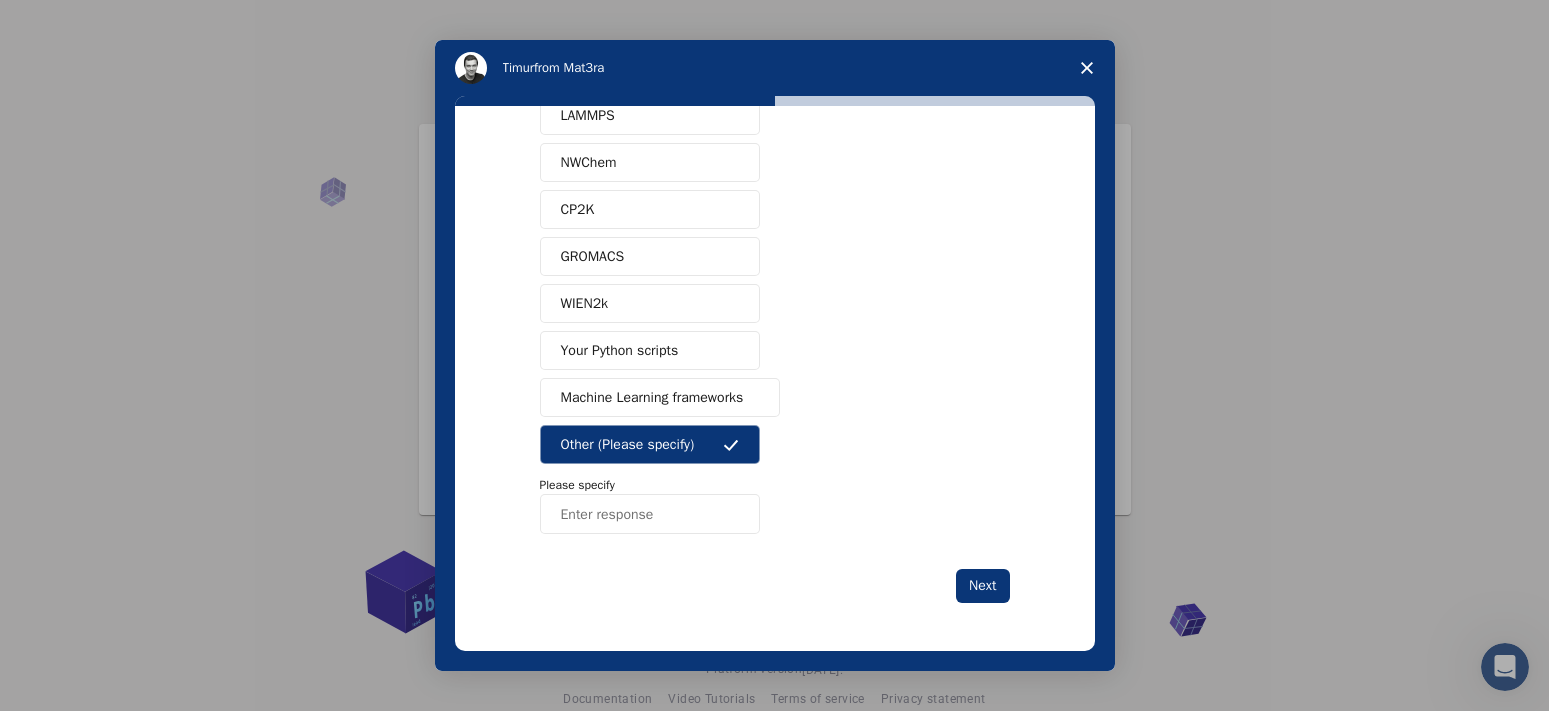 click on "Other (Please specify)" at bounding box center [628, 444] 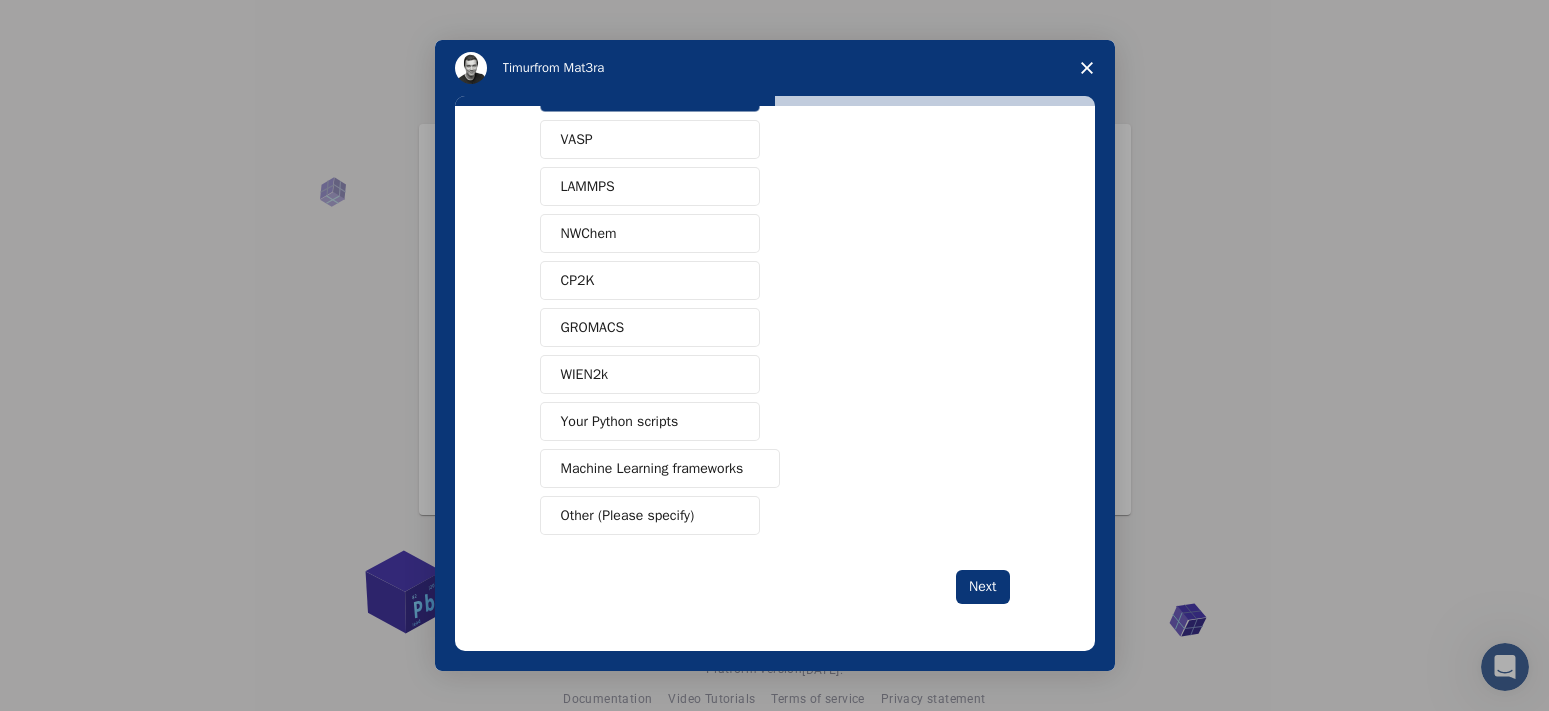 scroll, scrollTop: 110, scrollLeft: 0, axis: vertical 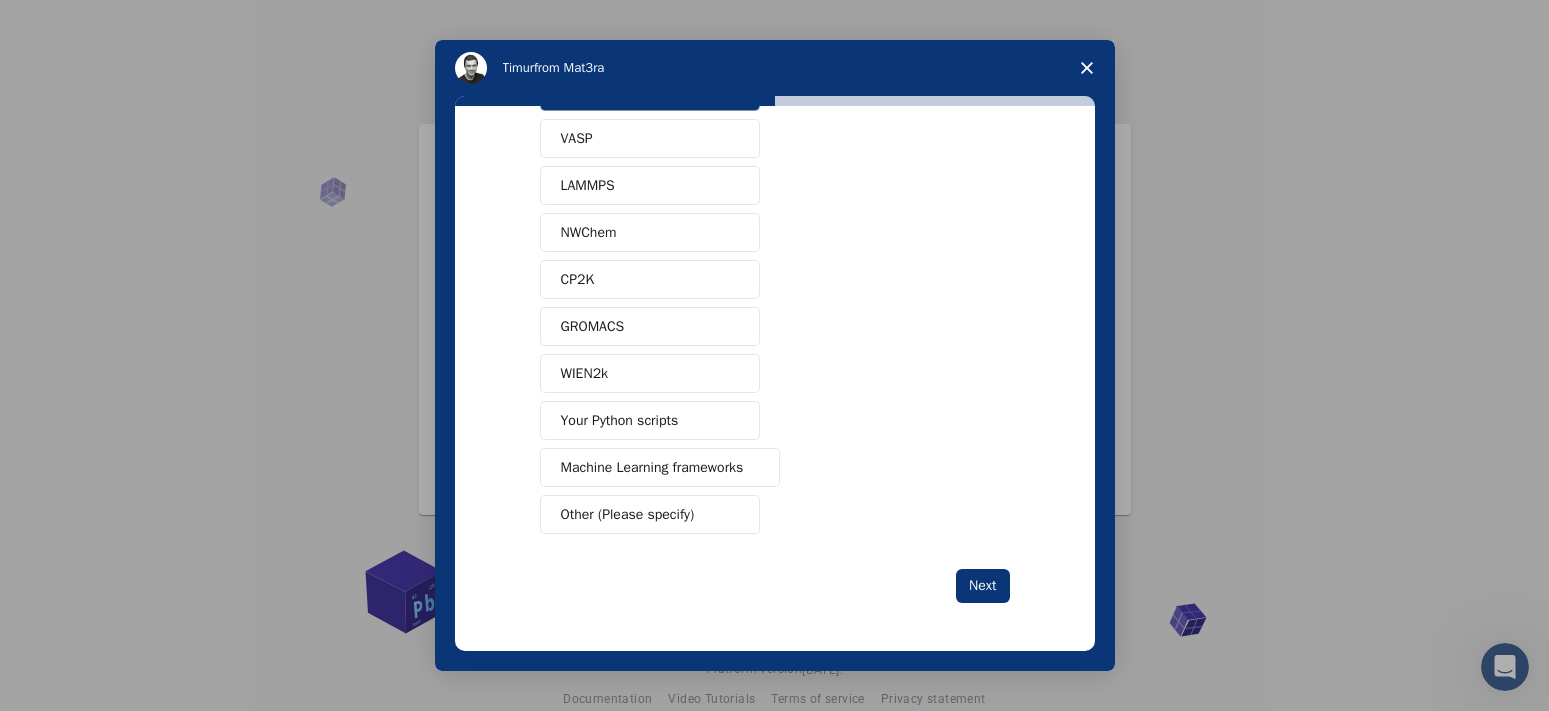 click on "What software applications are you using? Quantum ESPRESSO VASP LAMMPS NWChem CP2K GROMACS WIEN2k Your Python scripts Machine Learning frameworks Other (Please specify) Next" at bounding box center (775, 323) 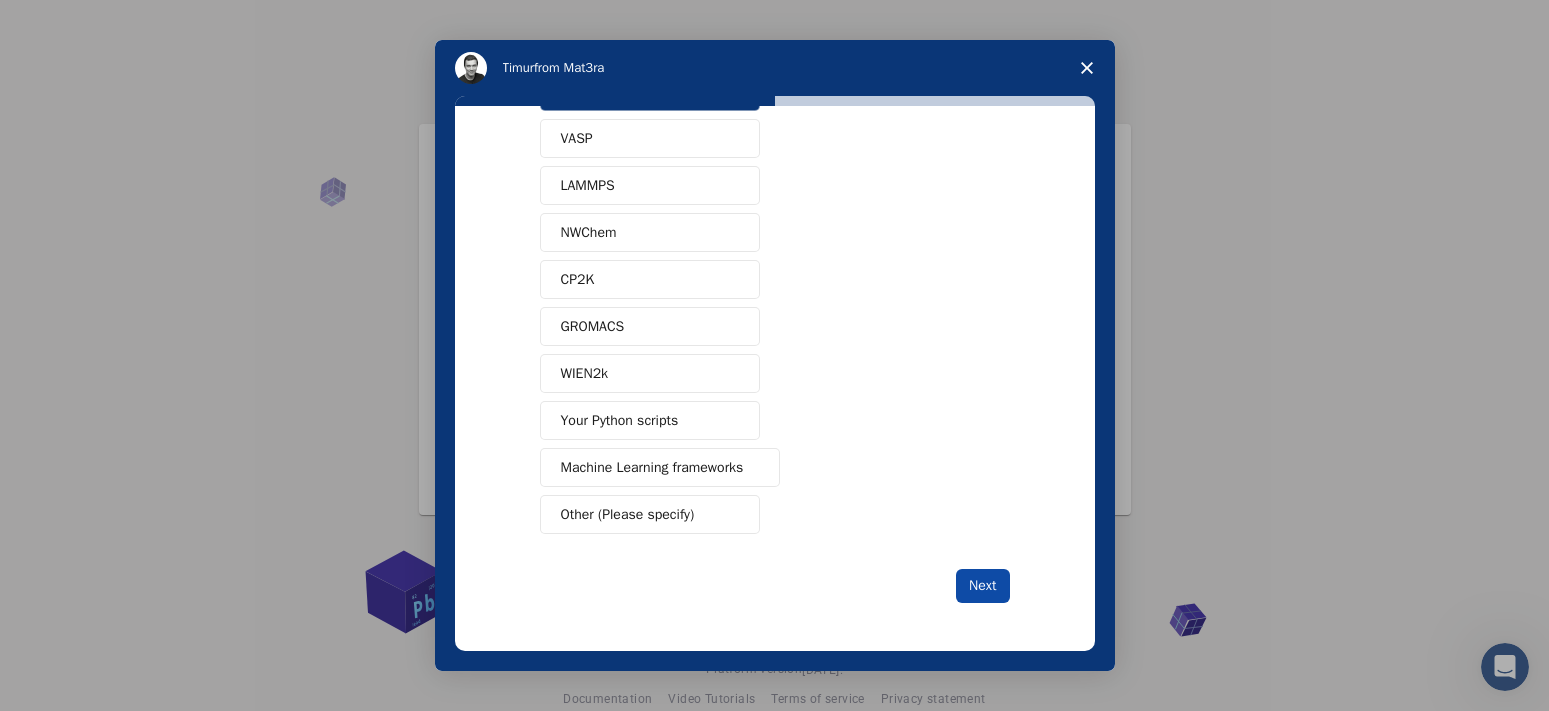 click on "Next" at bounding box center (982, 586) 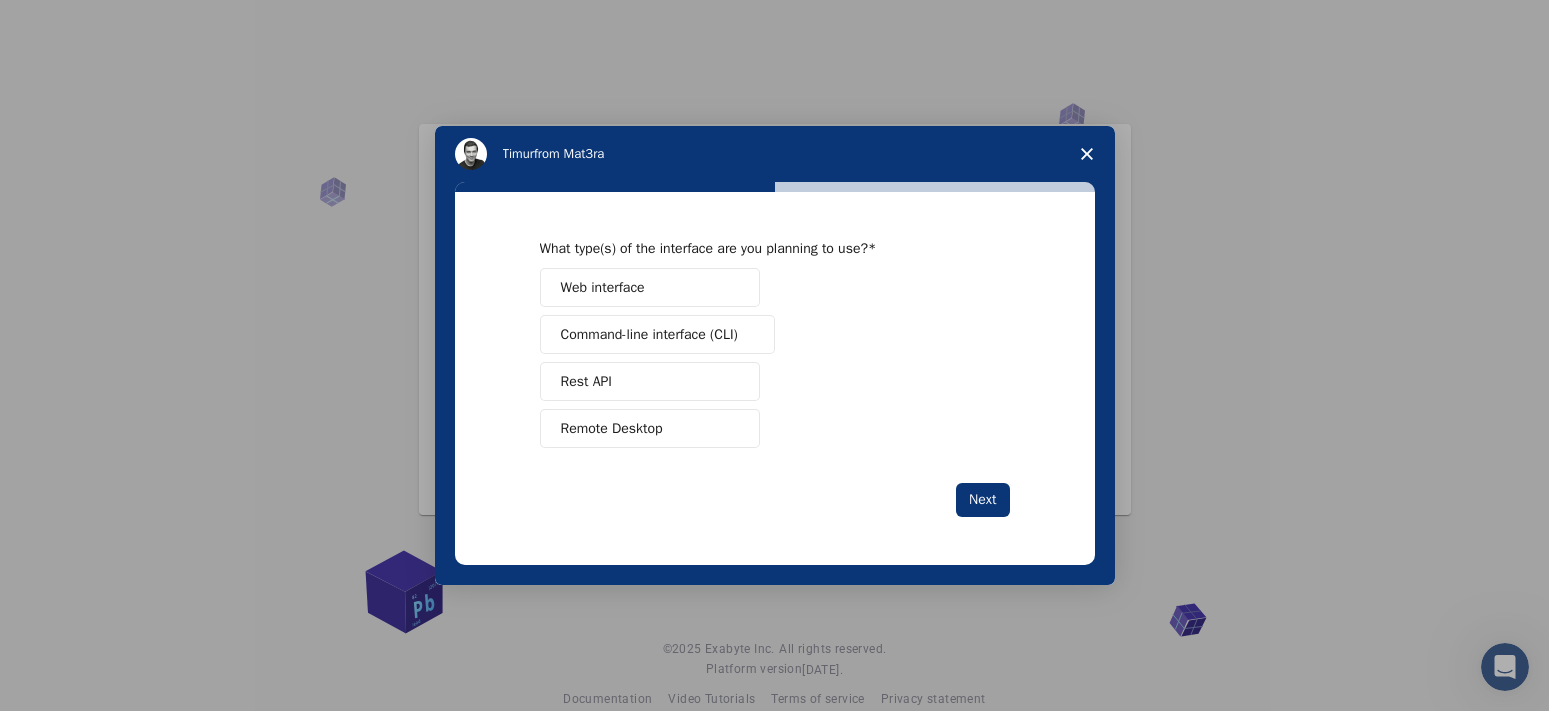scroll, scrollTop: 0, scrollLeft: 0, axis: both 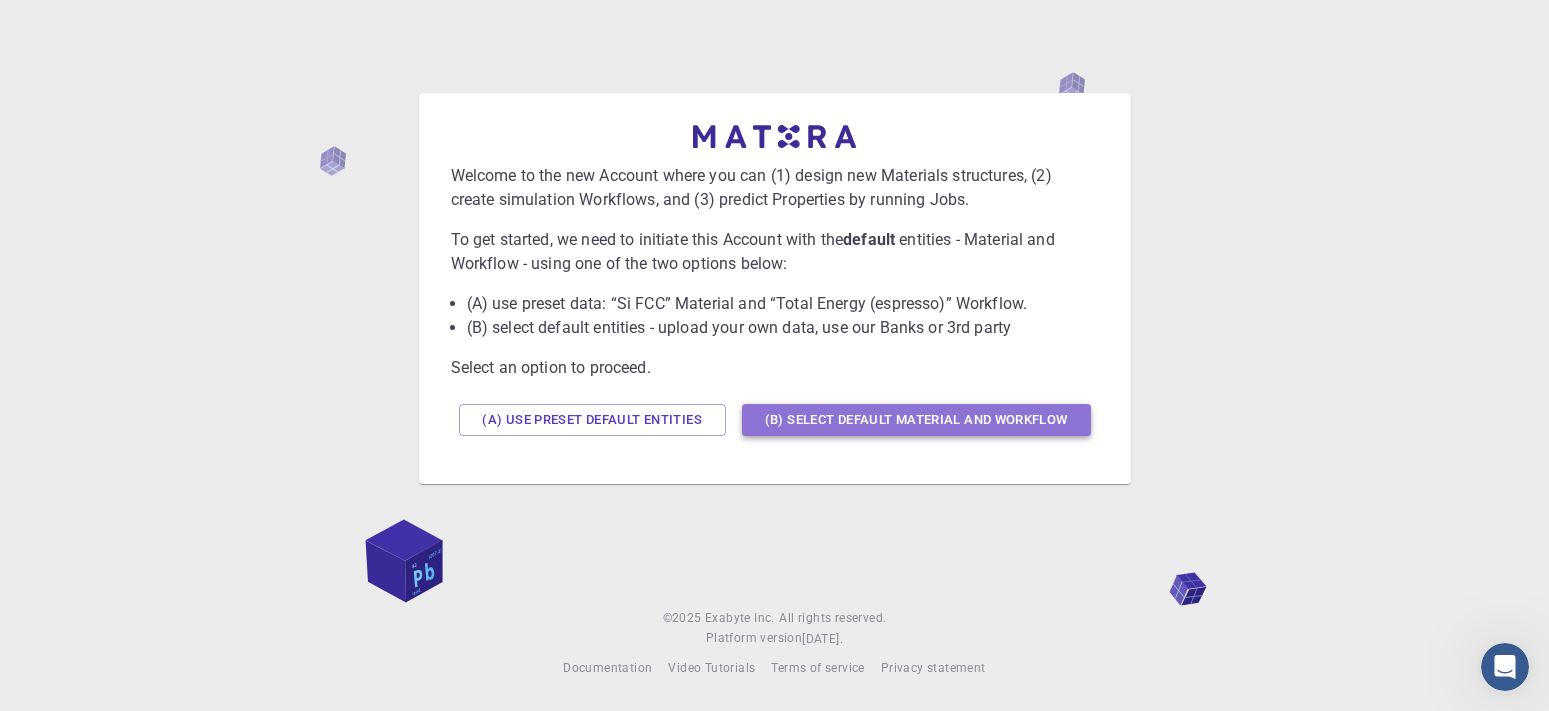 click on "(B) Select default material and workflow" at bounding box center [916, 420] 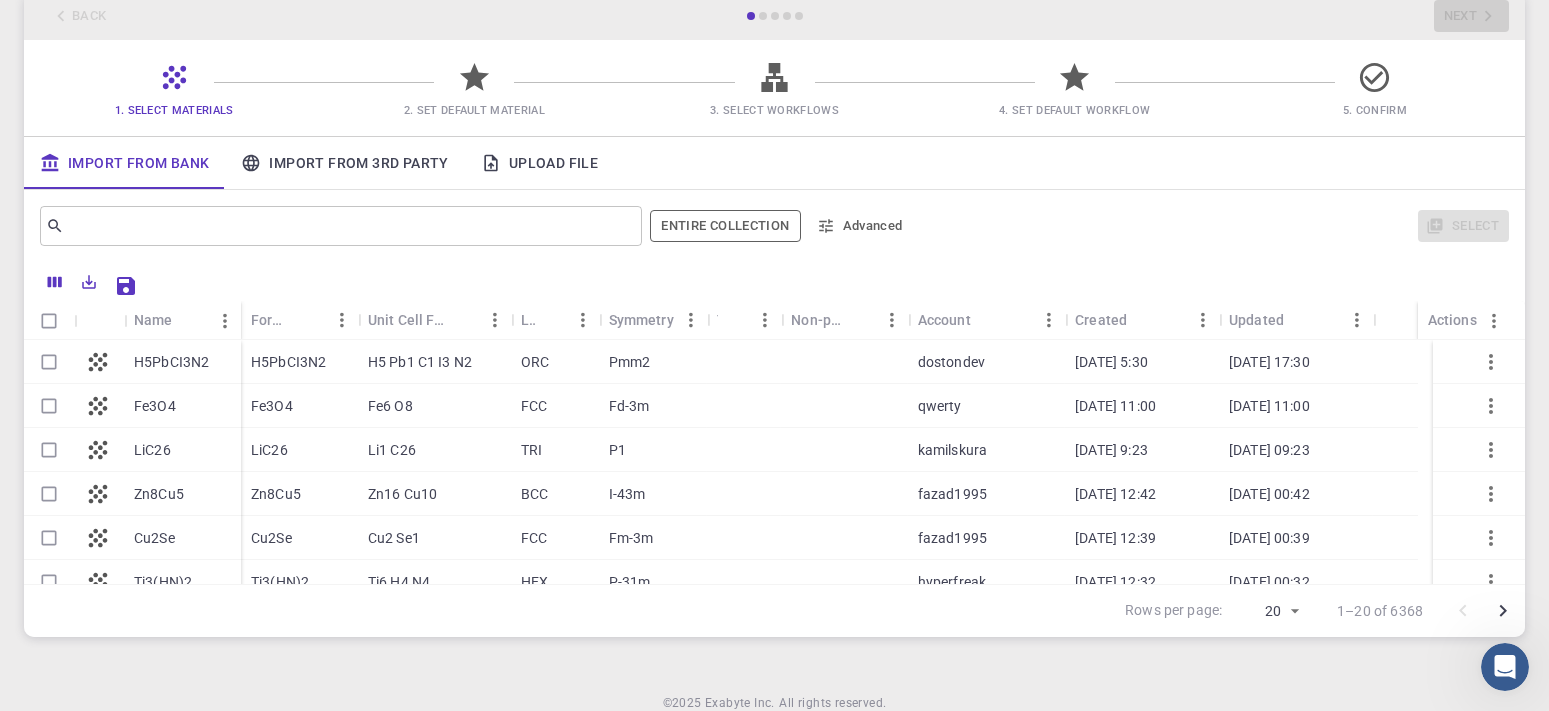 scroll, scrollTop: 0, scrollLeft: 0, axis: both 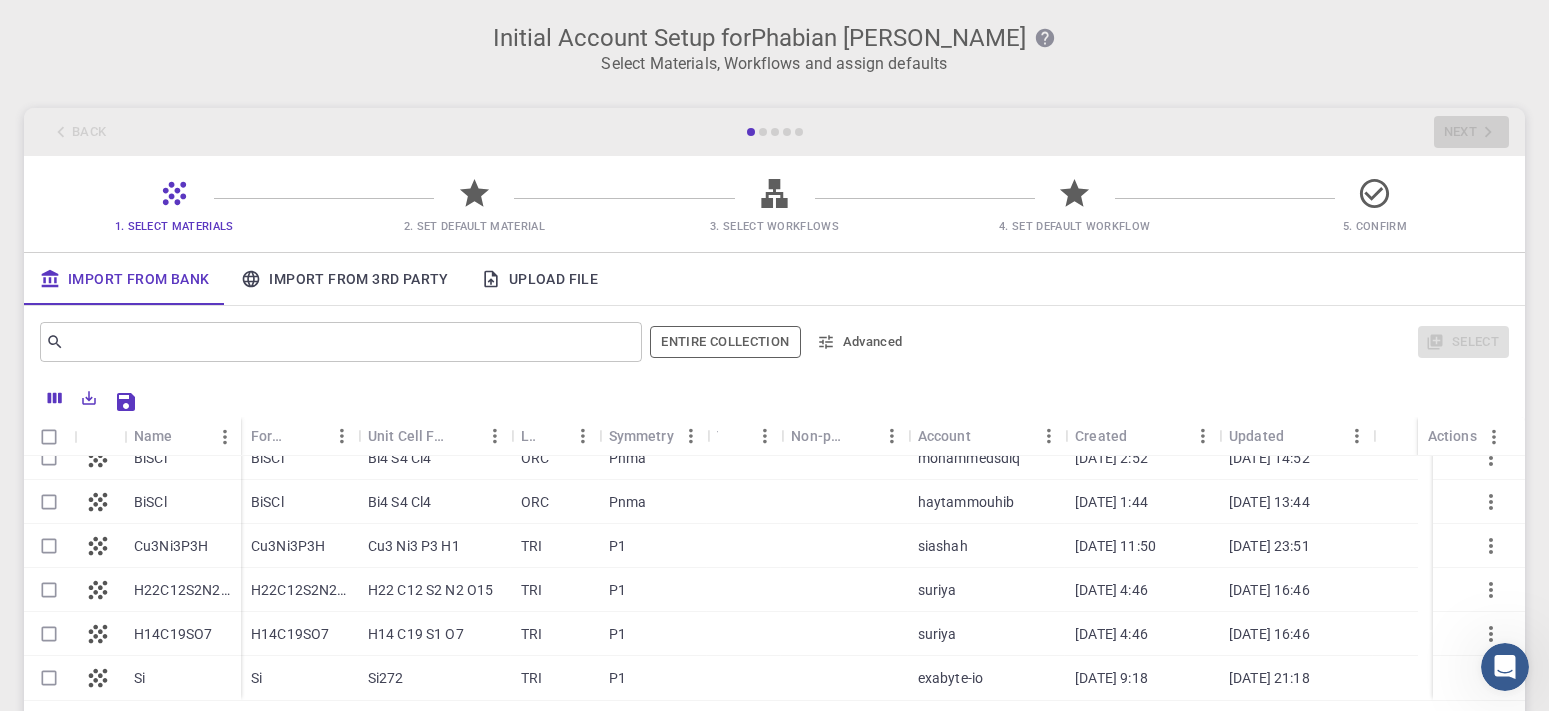 click on "Import From 3rd Party" at bounding box center (344, 279) 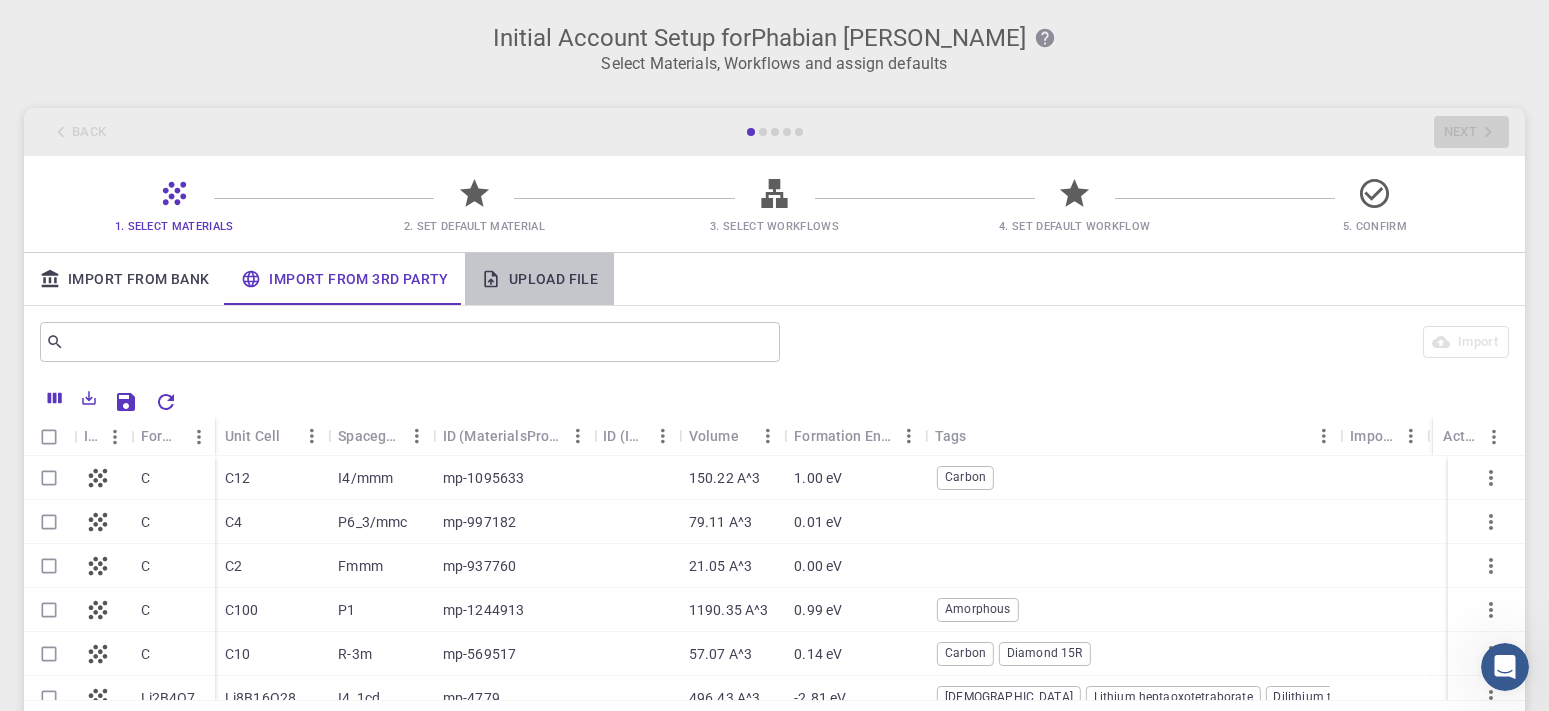 click on "Upload File" at bounding box center (539, 279) 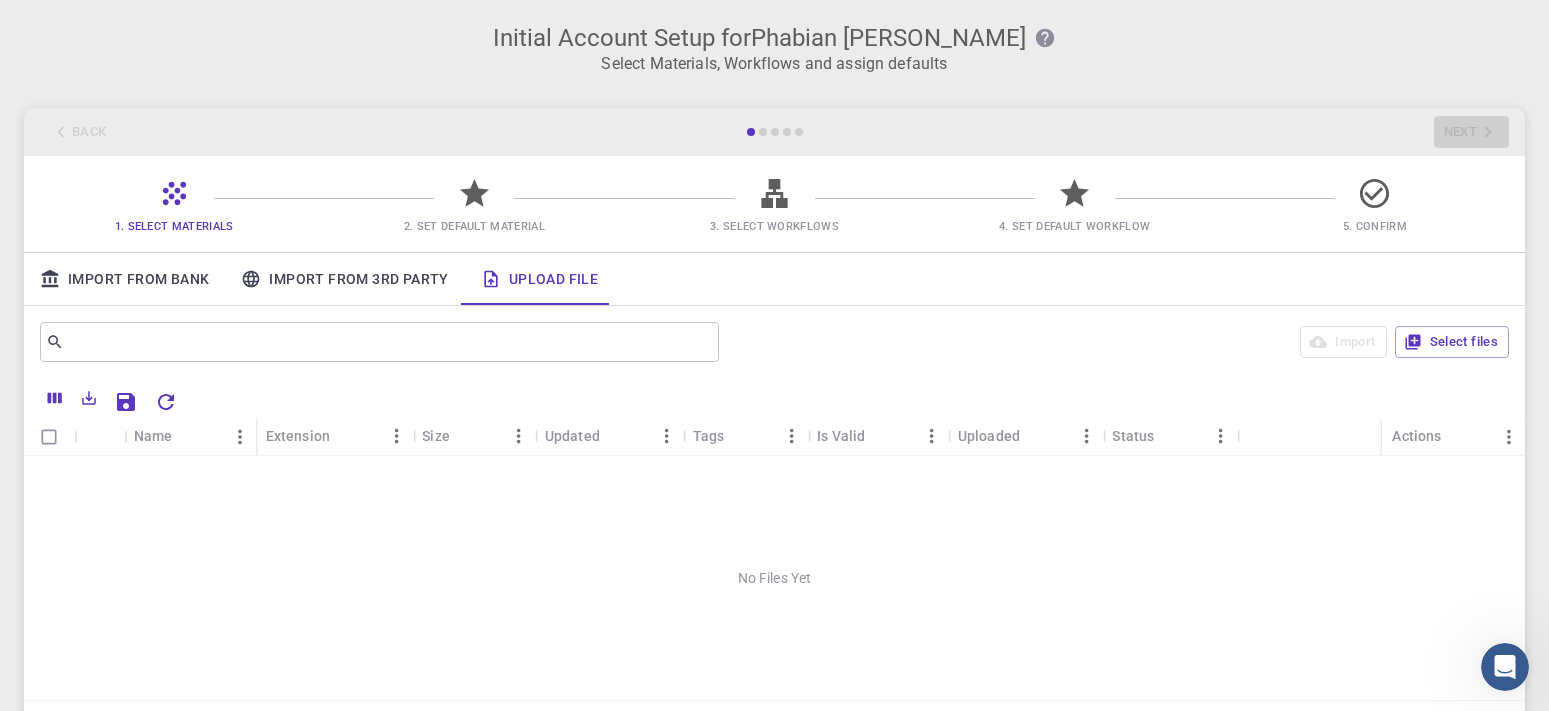 click on "2. Set Default Material" at bounding box center (474, 226) 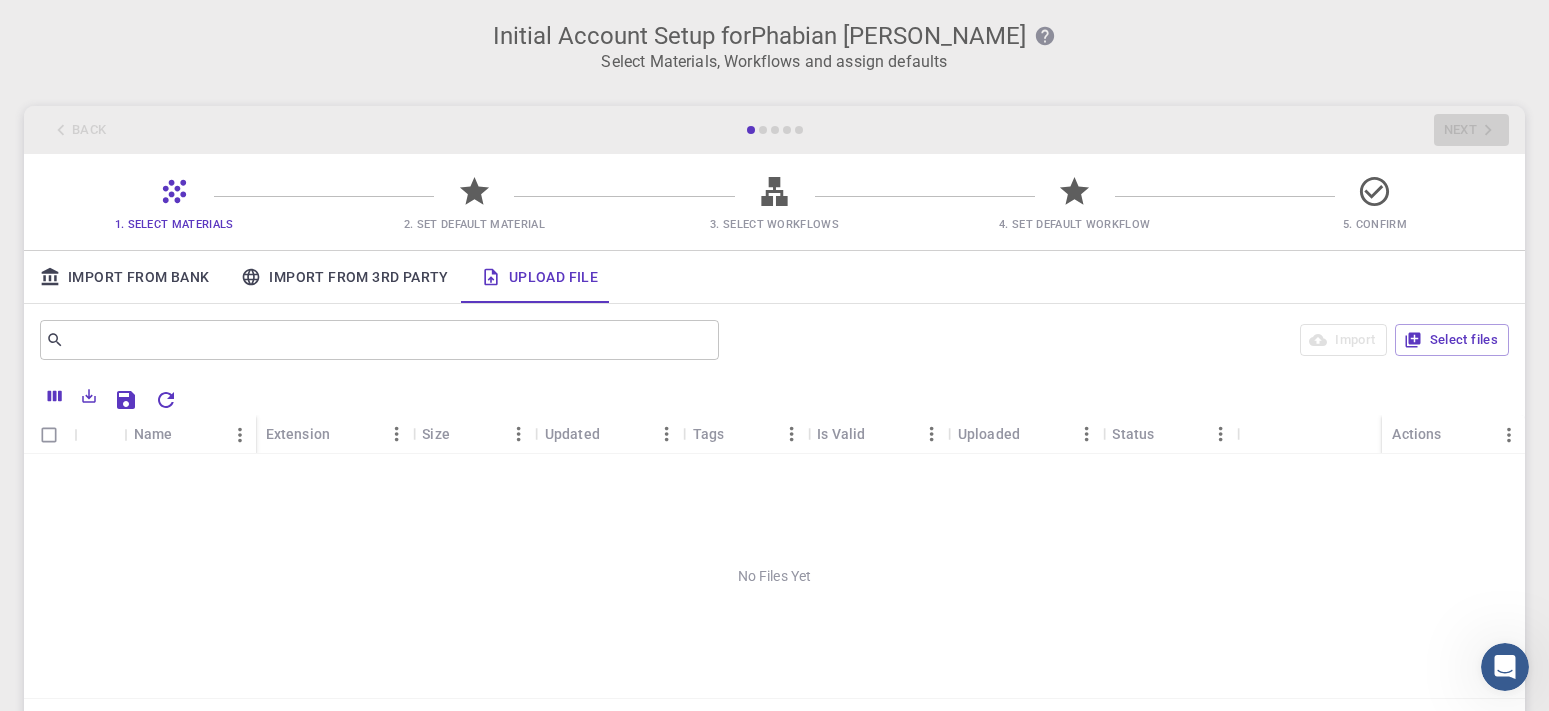scroll, scrollTop: 0, scrollLeft: 0, axis: both 